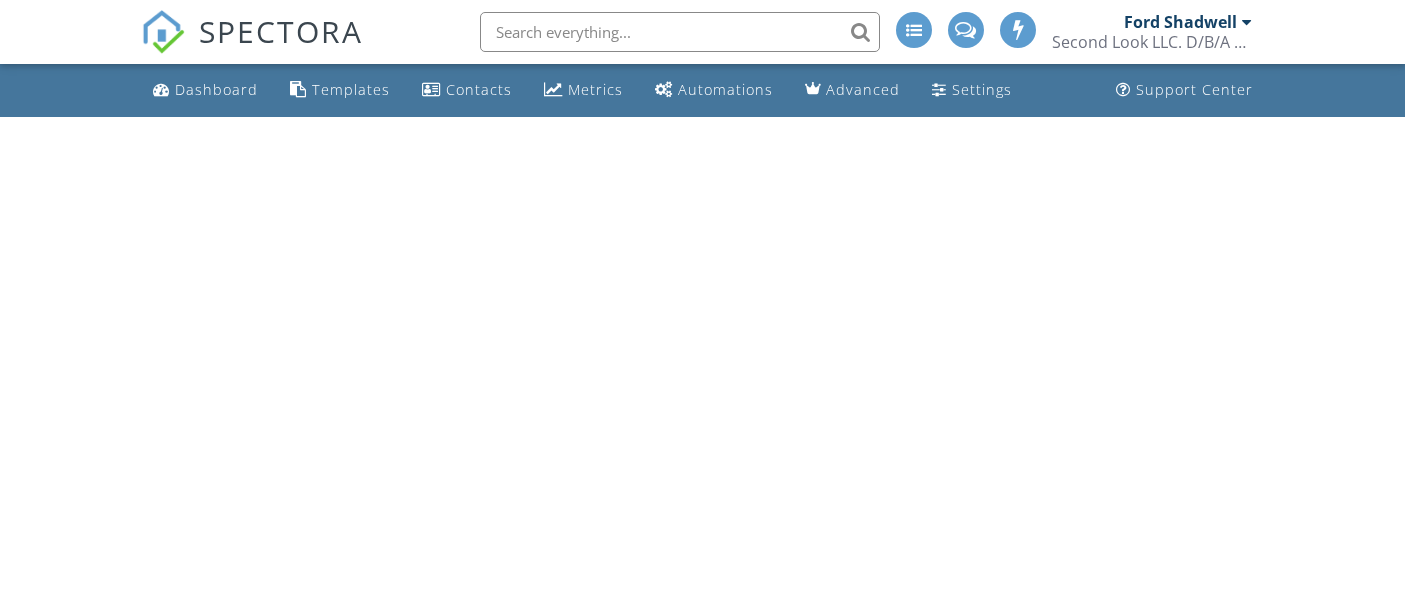 scroll, scrollTop: 0, scrollLeft: 0, axis: both 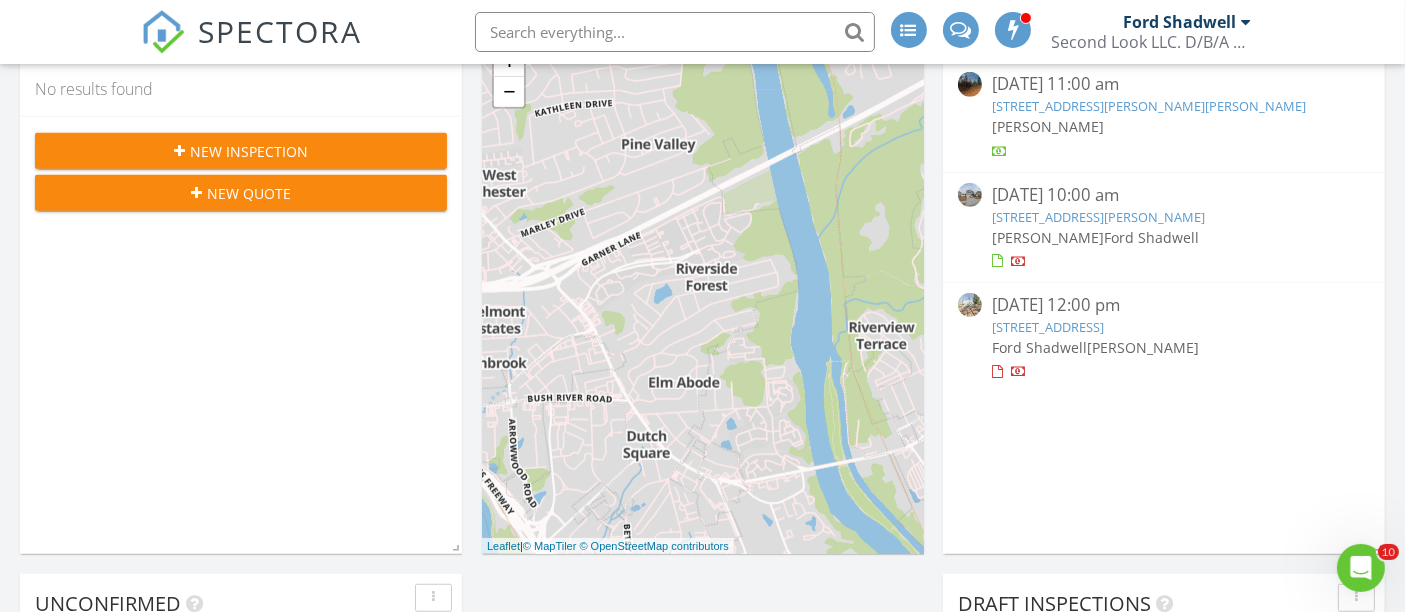 click on "New Inspection" at bounding box center (249, 151) 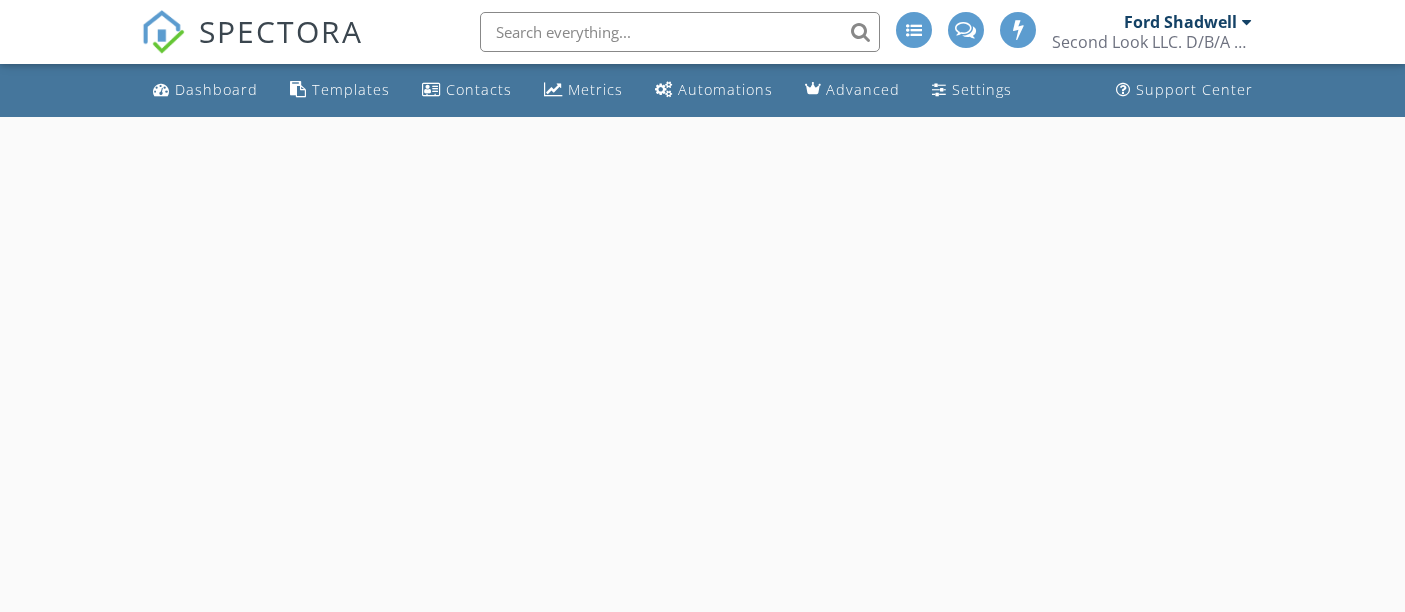 scroll, scrollTop: 0, scrollLeft: 0, axis: both 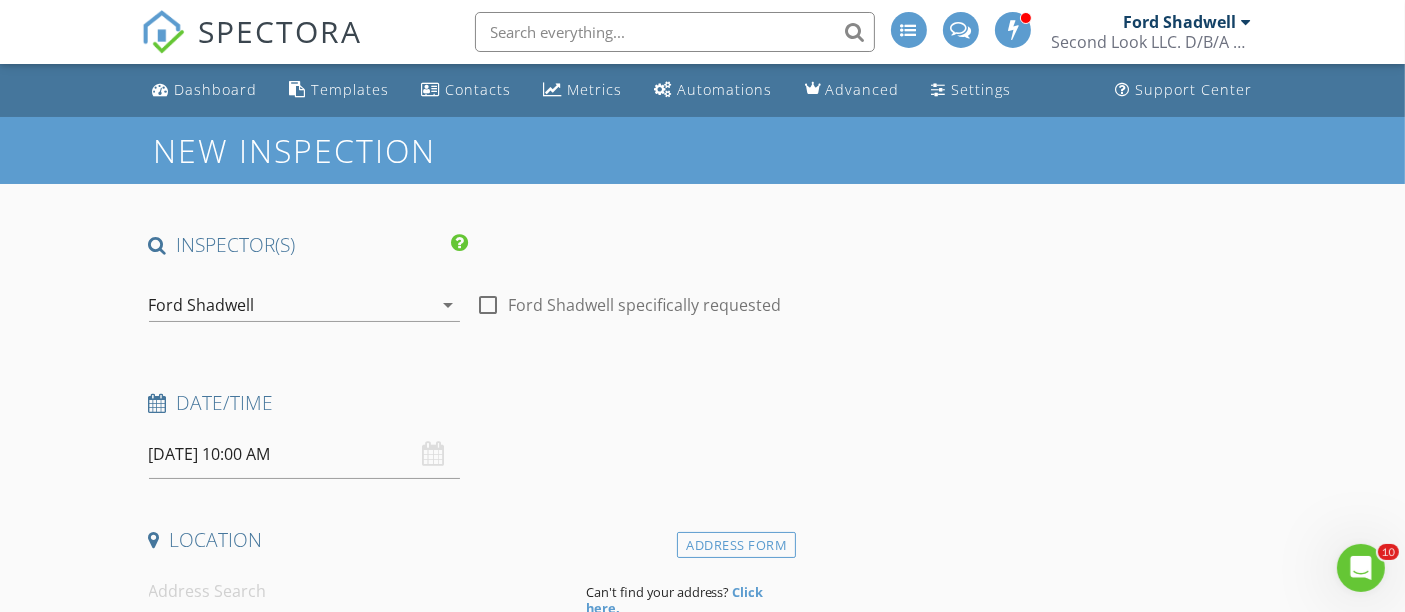 click on "Ford Shadwell" at bounding box center (291, 305) 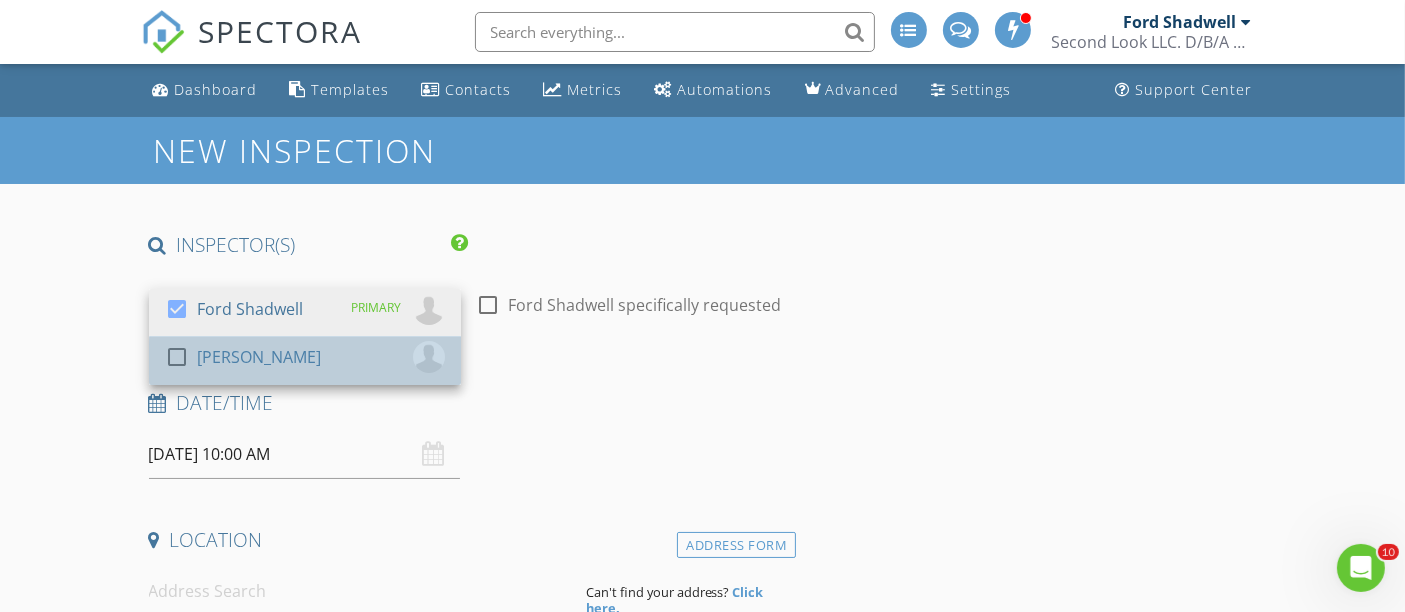 click on "[PERSON_NAME]" at bounding box center (259, 357) 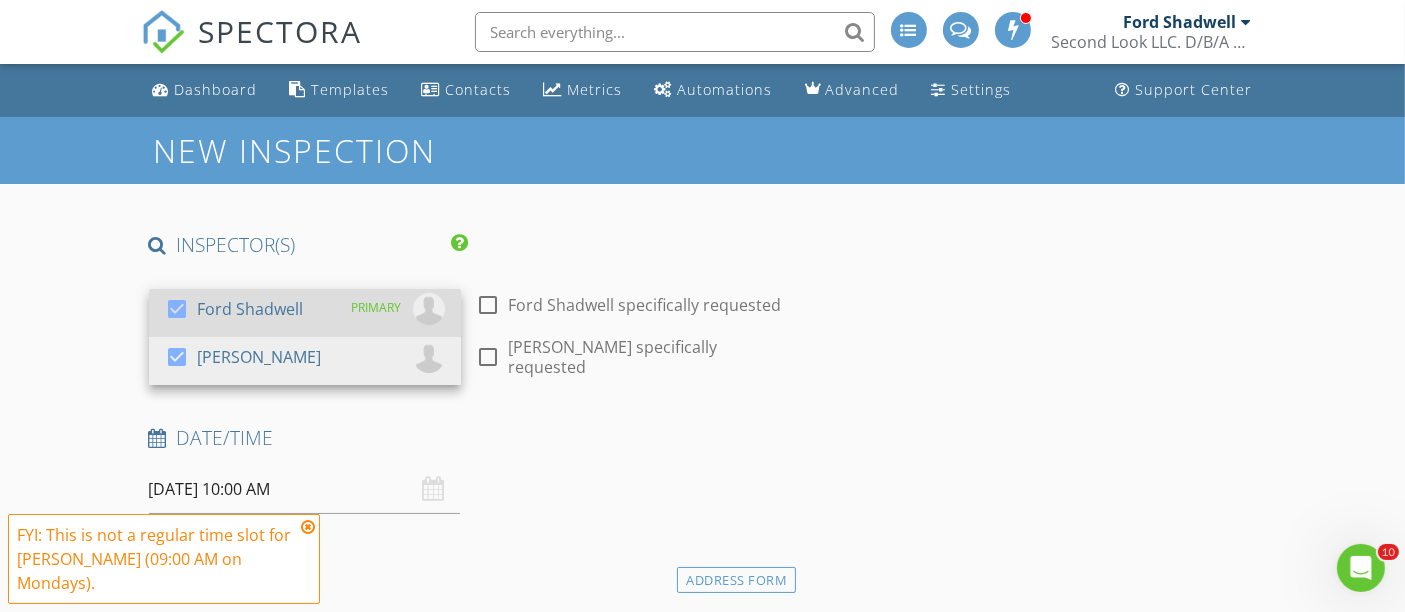 click on "Ford Shadwell" at bounding box center [250, 309] 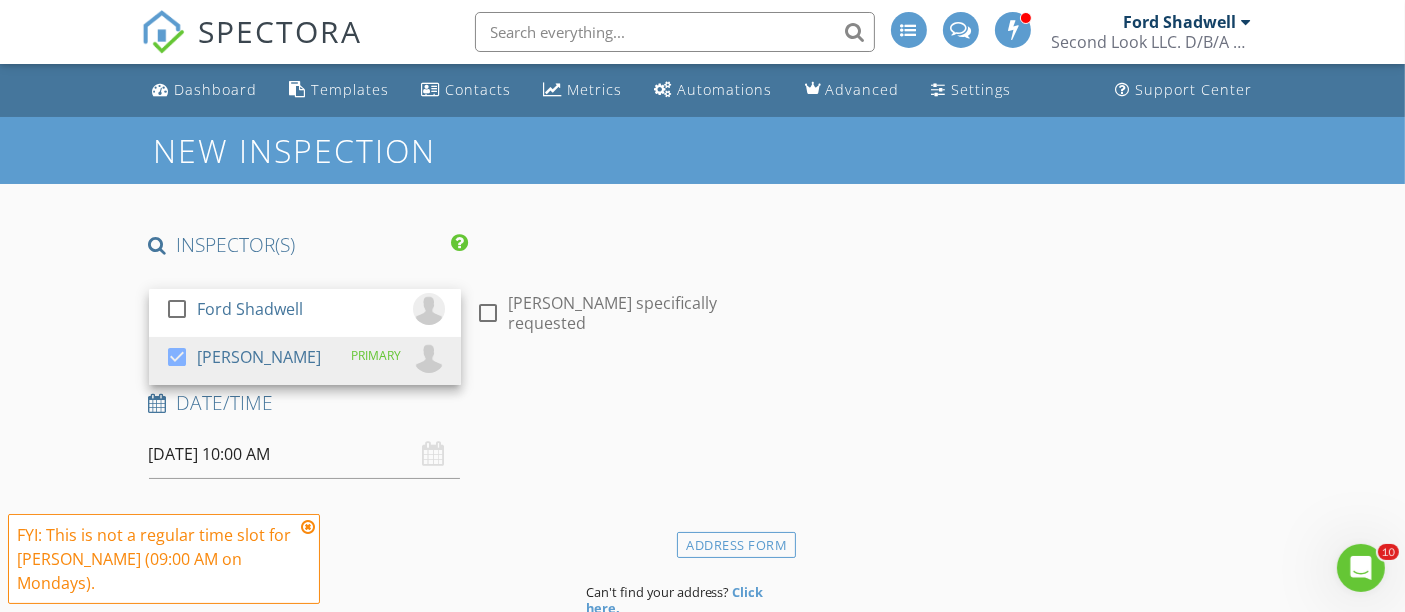 click on "New Inspection
INSPECTOR(S)
check_box_outline_blank   Ford Shadwell     check_box   Josh Avery   PRIMARY   Josh Avery arrow_drop_down   check_box_outline_blank Josh Avery specifically requested
Date/Time
07/14/2025 10:00 AM
Location
Address Form       Can't find your address?   Click here.
client
check_box Enable Client CC email for this inspection   Client Search     check_box_outline_blank Client is a Company/Organization     First Name   Last Name   Email   CC Email   Phone         Tags         Notes   Private Notes
ADD ADDITIONAL client
SERVICES
check_box_outline_blank   Residential Inspection   check_box_outline_blank   Manufactured Homes Foundation Certifications   check_box_outline_blank   Sewer Scope   check_box_outline_blank   Mold and Air Quality Testing" at bounding box center [702, 1898] 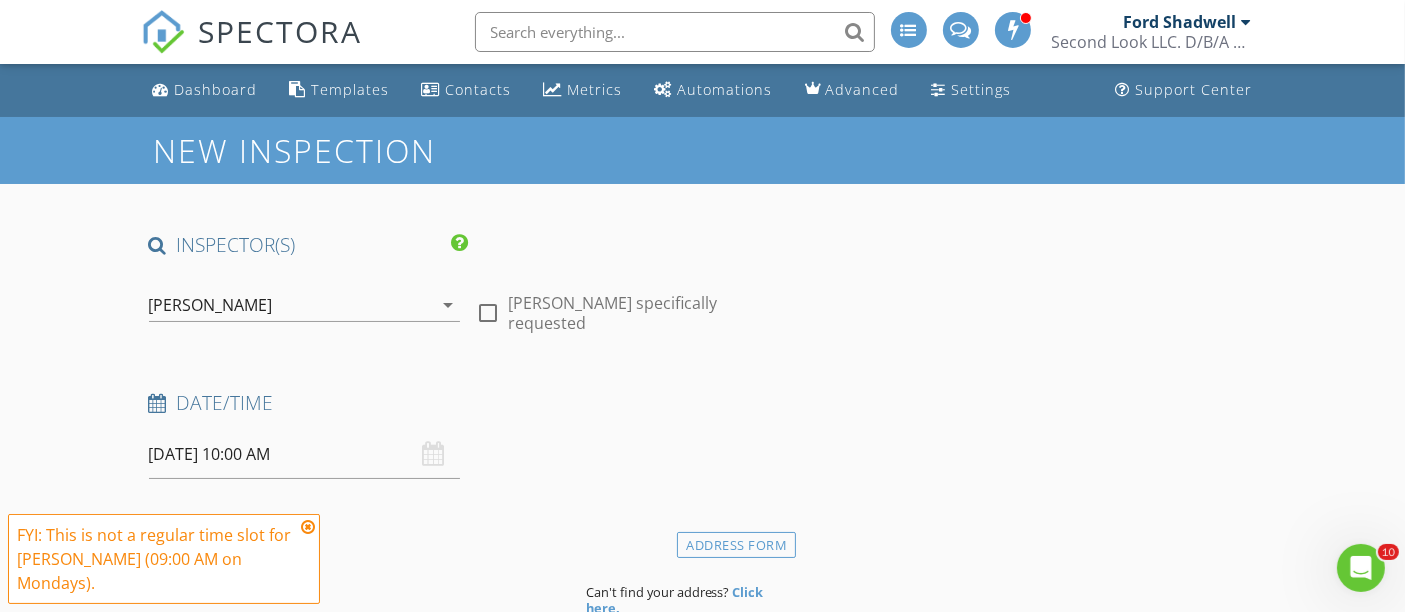 click on "[DATE] 10:00 AM" at bounding box center [305, 454] 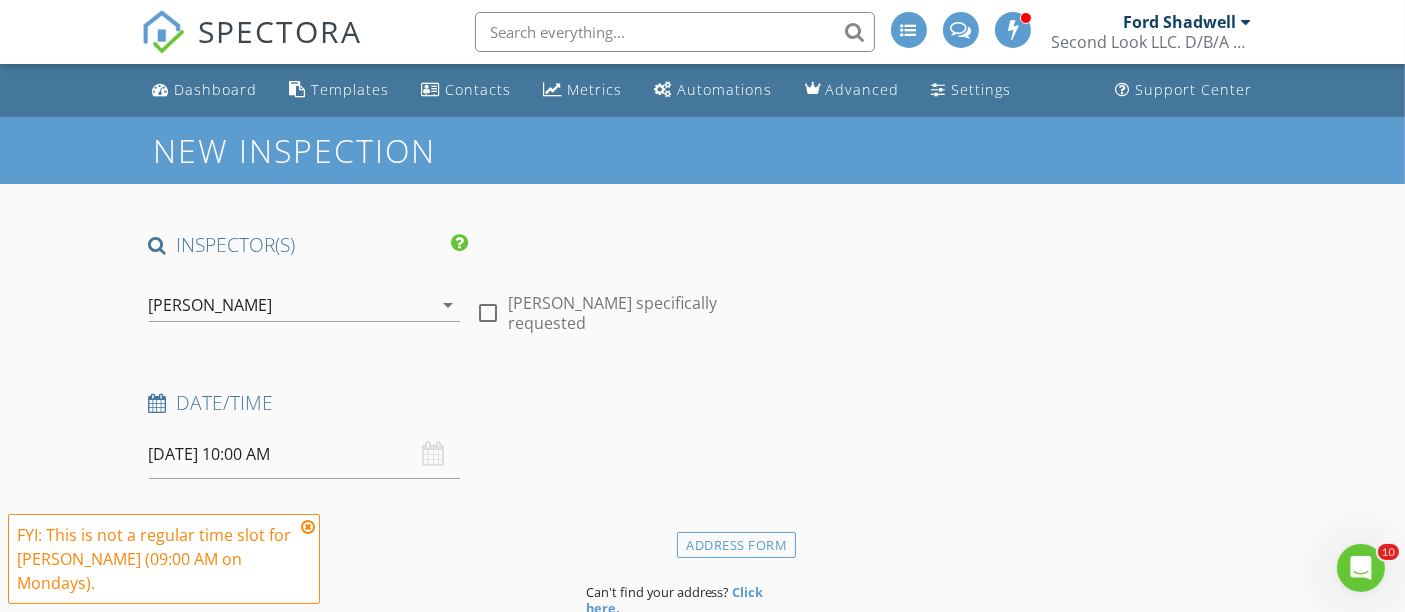 click on "New Inspection
INSPECTOR(S)
check_box_outline_blank   Ford Shadwell     check_box   Josh Avery   PRIMARY   Josh Avery arrow_drop_down   check_box_outline_blank Josh Avery specifically requested
Date/Time
07/14/2025 10:00 AM
Location
Address Form       Can't find your address?   Click here.
client
check_box Enable Client CC email for this inspection   Client Search     check_box_outline_blank Client is a Company/Organization     First Name   Last Name   Email   CC Email   Phone         Tags         Notes   Private Notes
ADD ADDITIONAL client
SERVICES
check_box_outline_blank   Residential Inspection   check_box_outline_blank   Manufactured Homes Foundation Certifications   check_box_outline_blank   Sewer Scope   check_box_outline_blank   Mold and Air Quality Testing" at bounding box center [702, 1898] 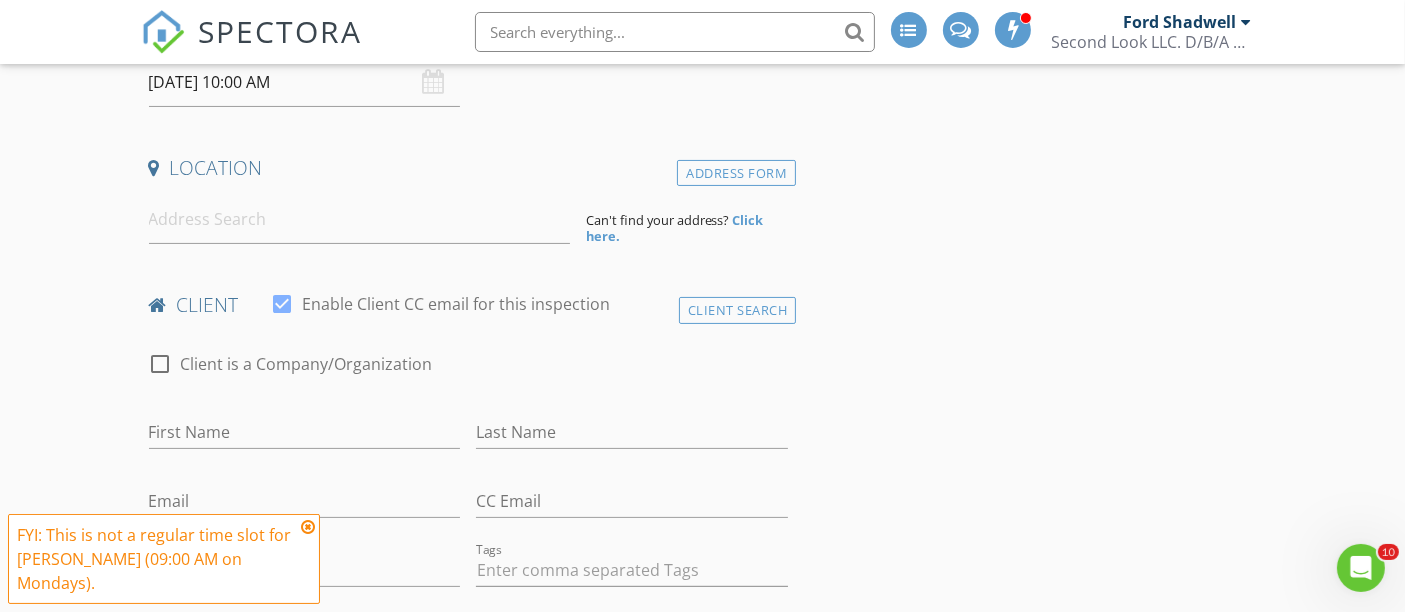 scroll, scrollTop: 386, scrollLeft: 0, axis: vertical 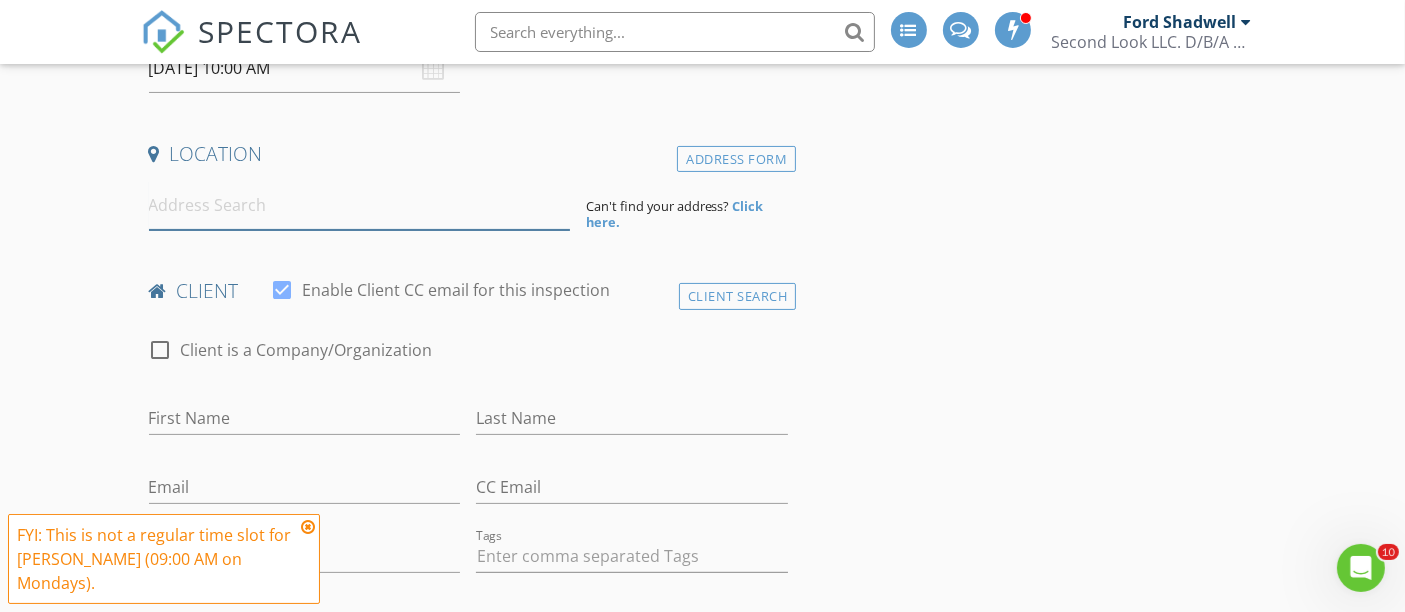 click at bounding box center [359, 205] 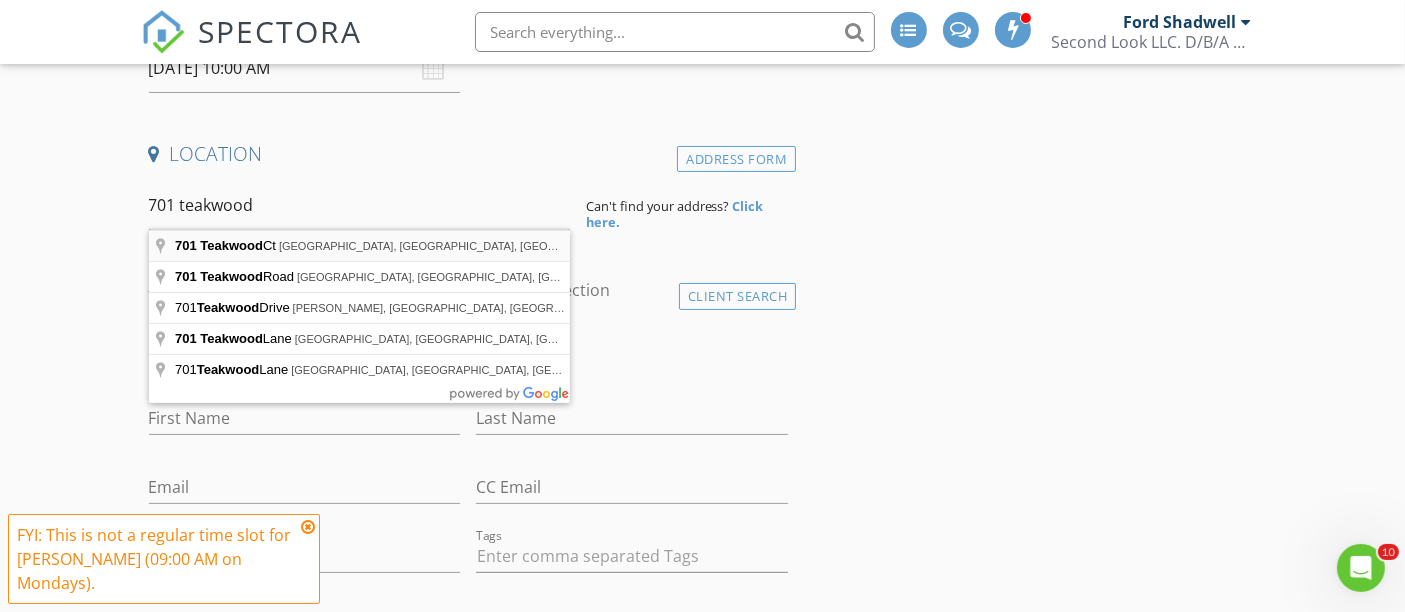 type on "701 Teakwood Ct, West Columbia, SC, USA" 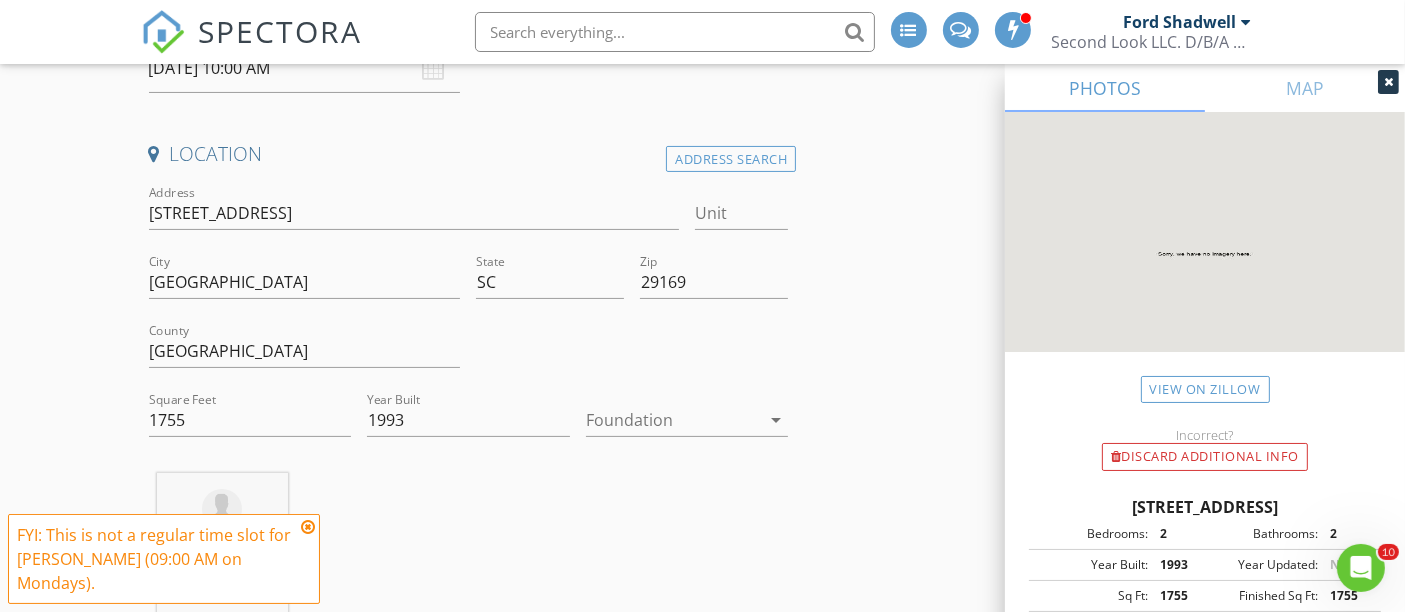 click at bounding box center (673, 420) 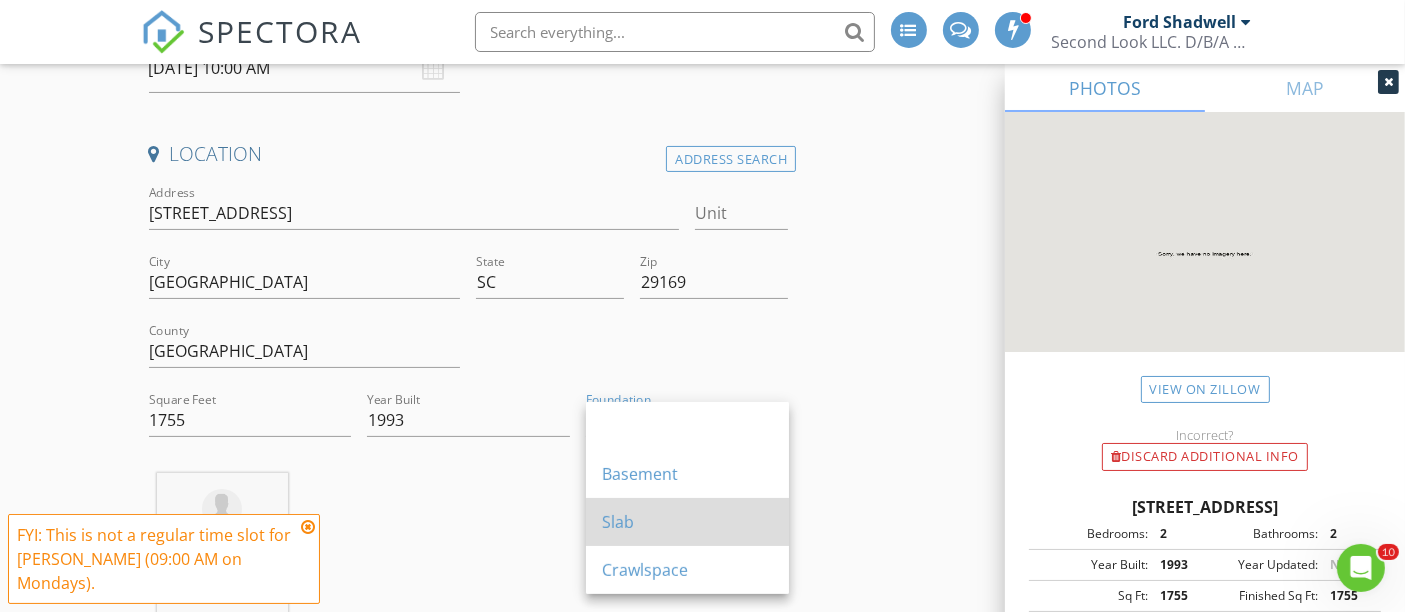 click on "Slab" at bounding box center [687, 522] 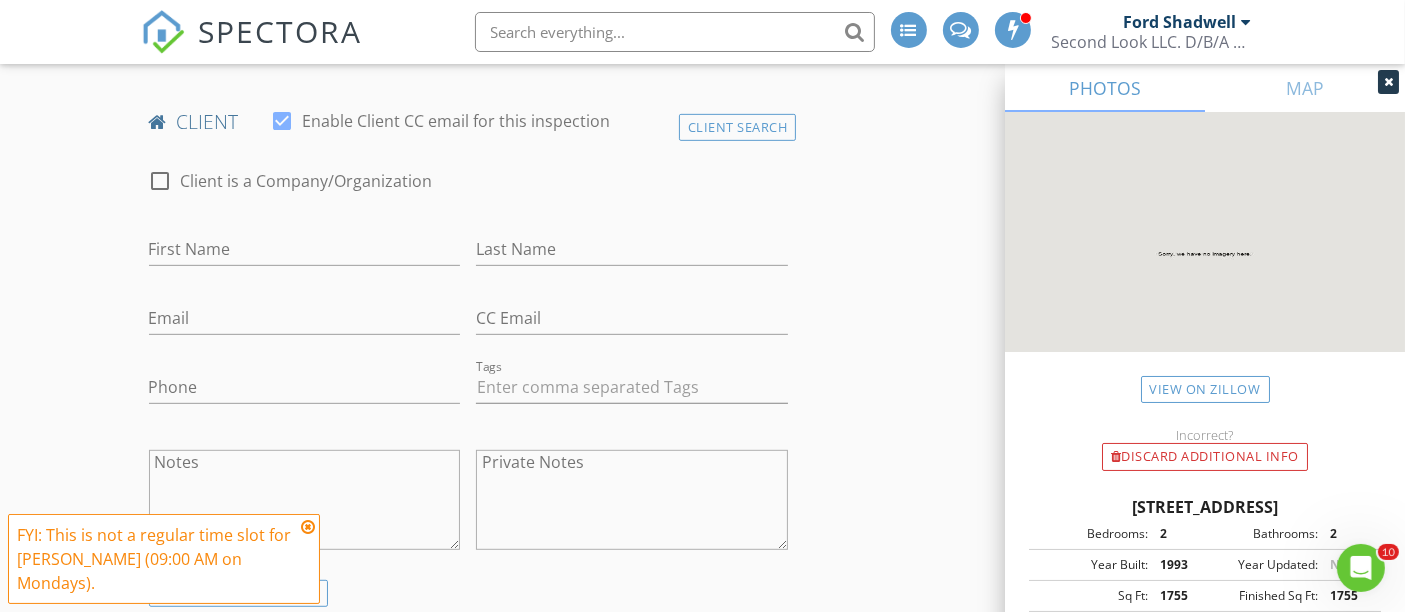 scroll, scrollTop: 974, scrollLeft: 0, axis: vertical 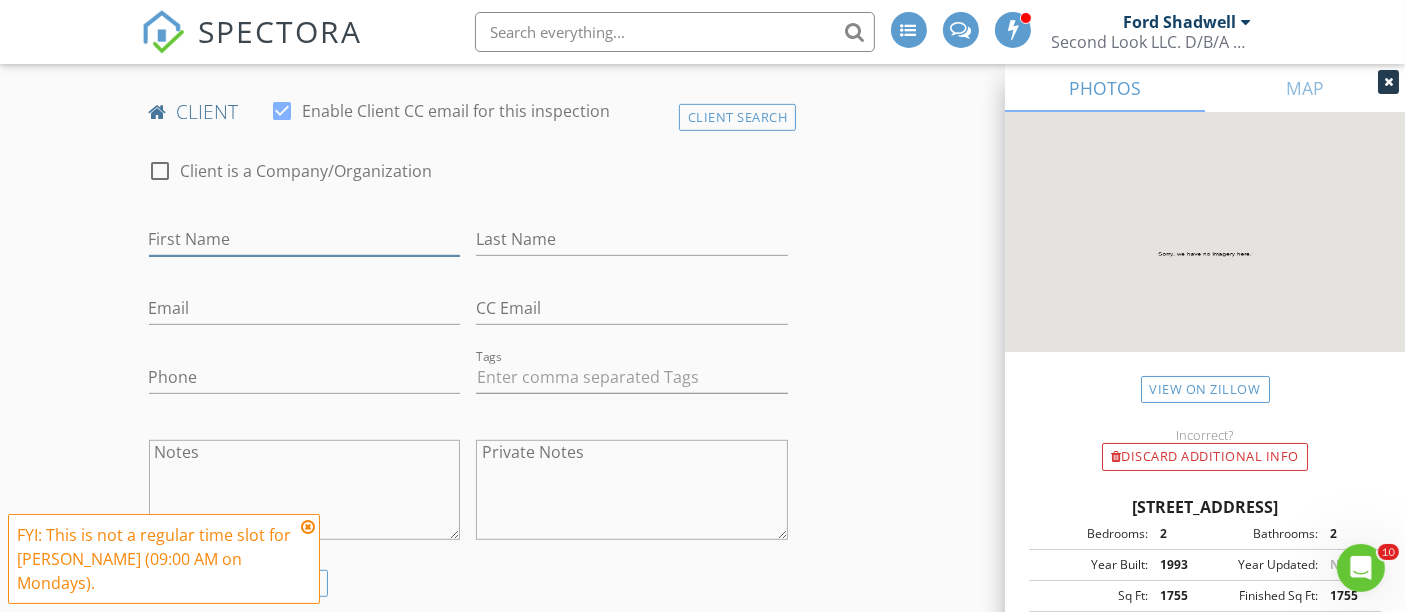click on "First Name" at bounding box center (305, 239) 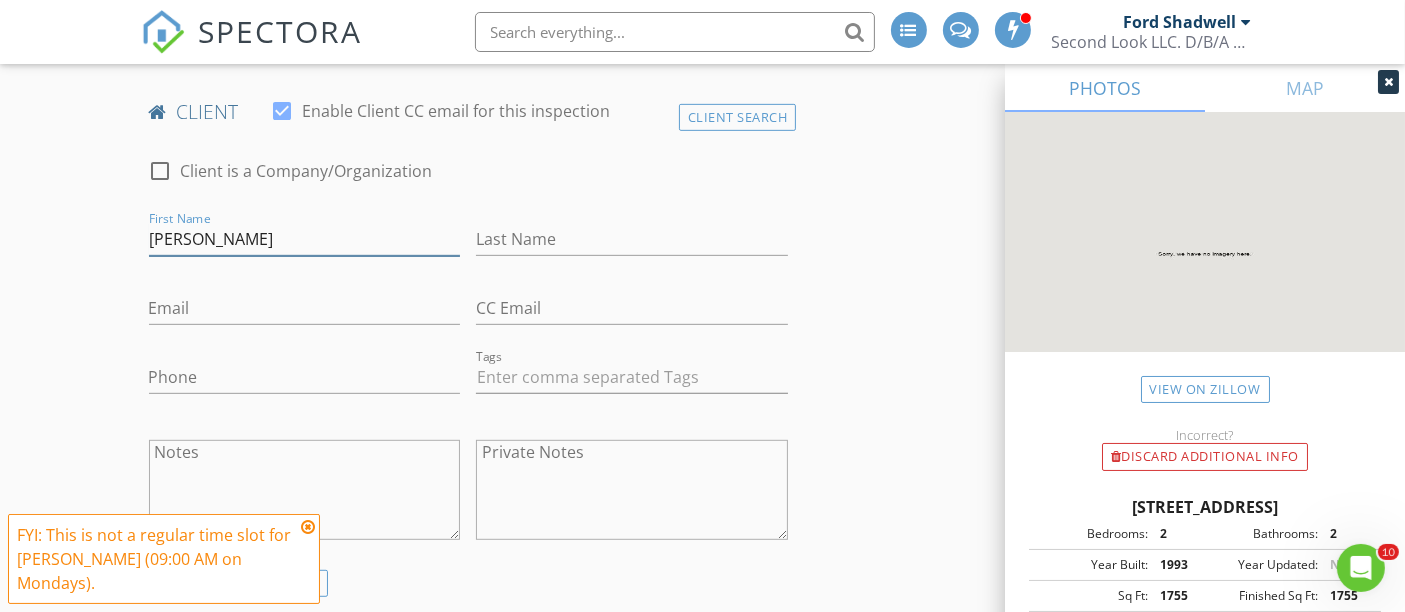 type on "Betsy" 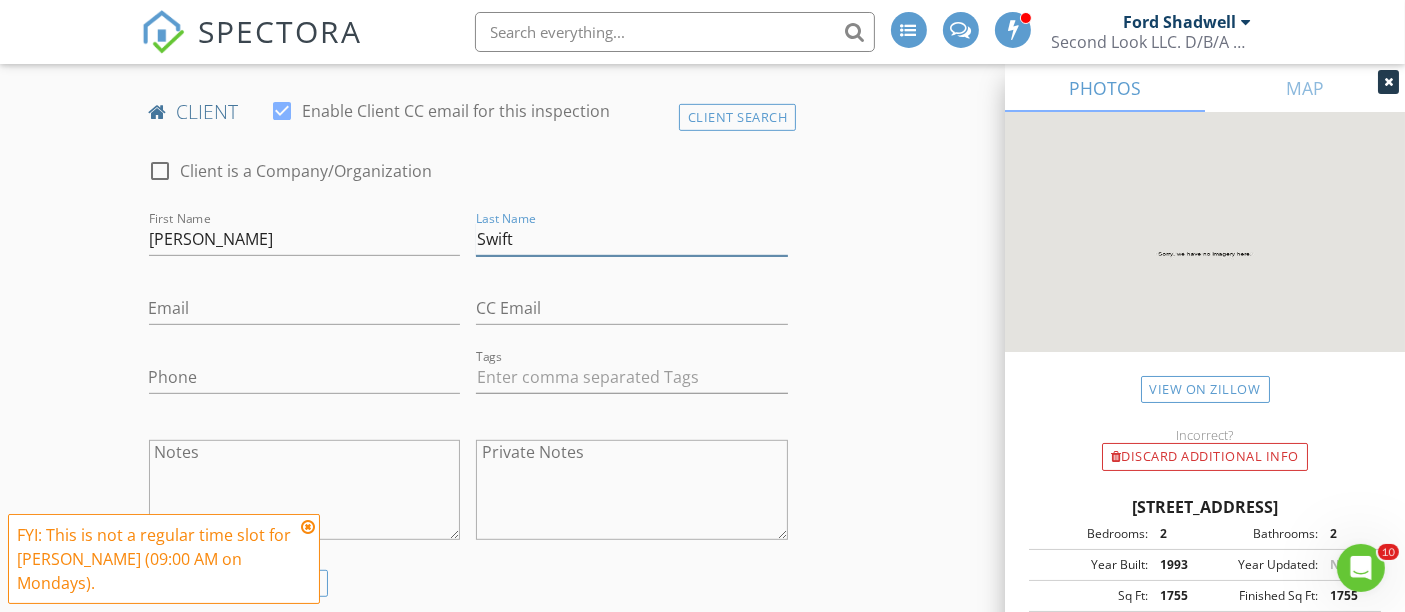 type on "Swift" 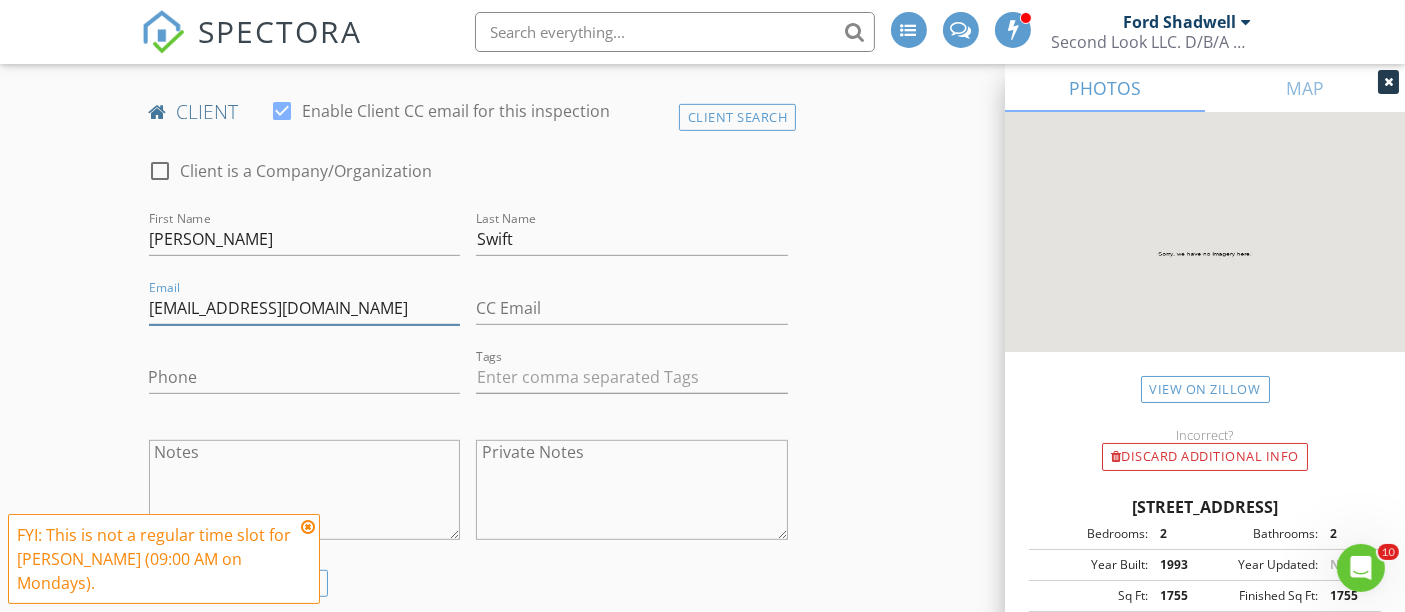 type on "betsyswift@icloud.com" 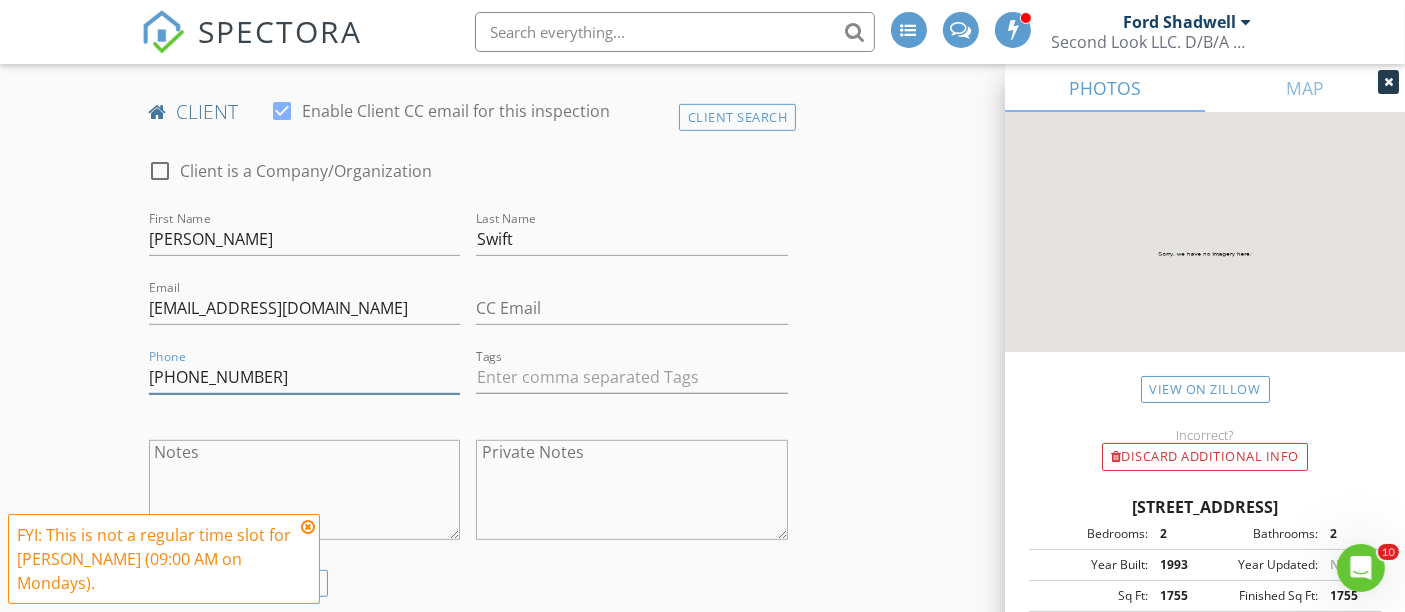 type on "803-397-4791" 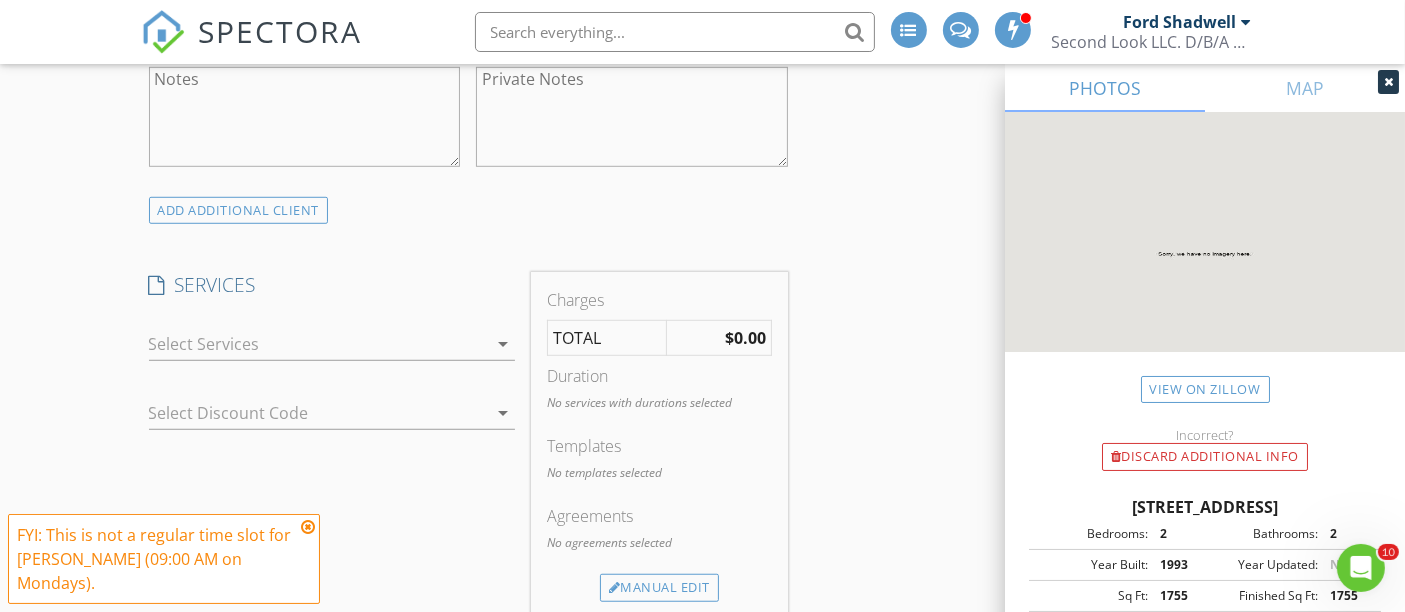 scroll, scrollTop: 1389, scrollLeft: 0, axis: vertical 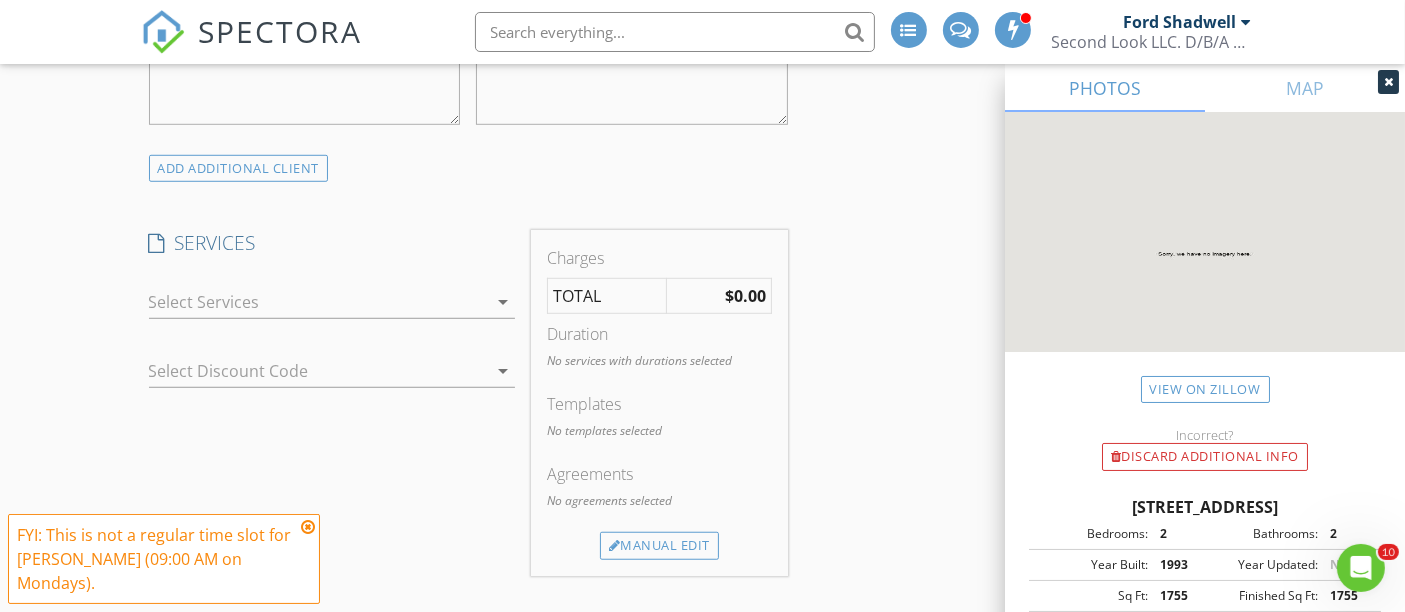 click at bounding box center [318, 302] 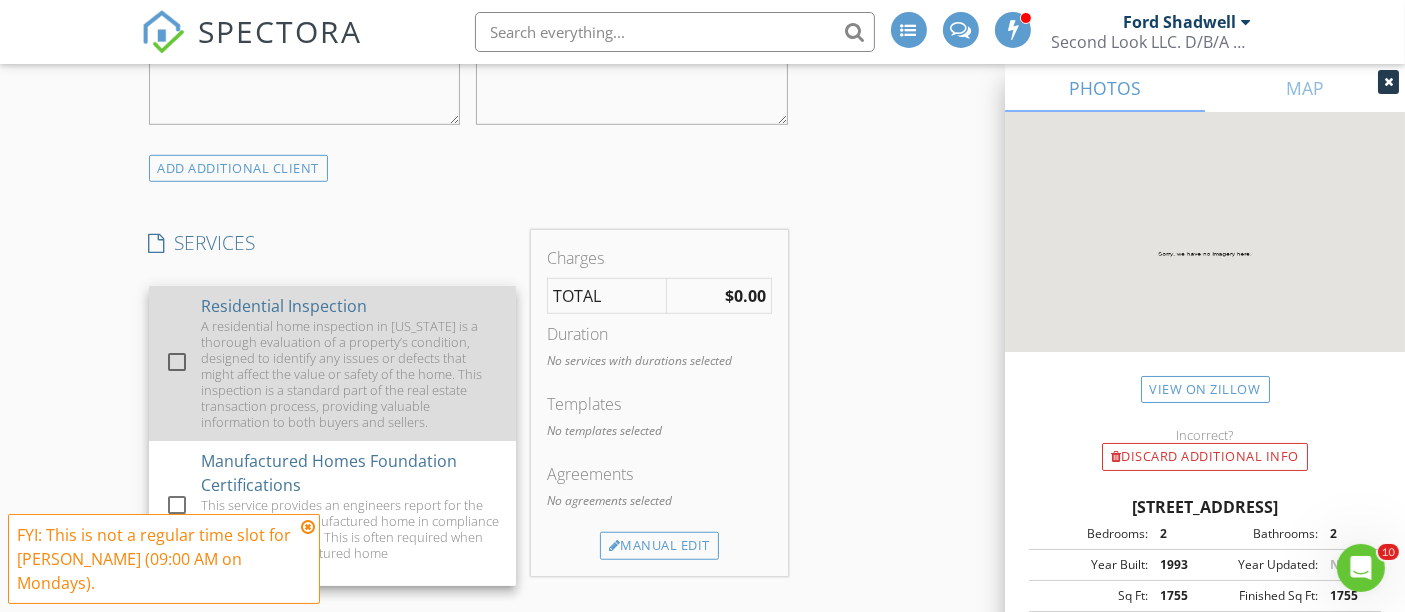 click on "A residential home inspection in South Carolina is a thorough evaluation of a property’s condition, designed to identify any issues or defects that might affect the value or safety of the home. This inspection is a standard part of the real estate transaction process, providing valuable information to both buyers and sellers." at bounding box center (349, 374) 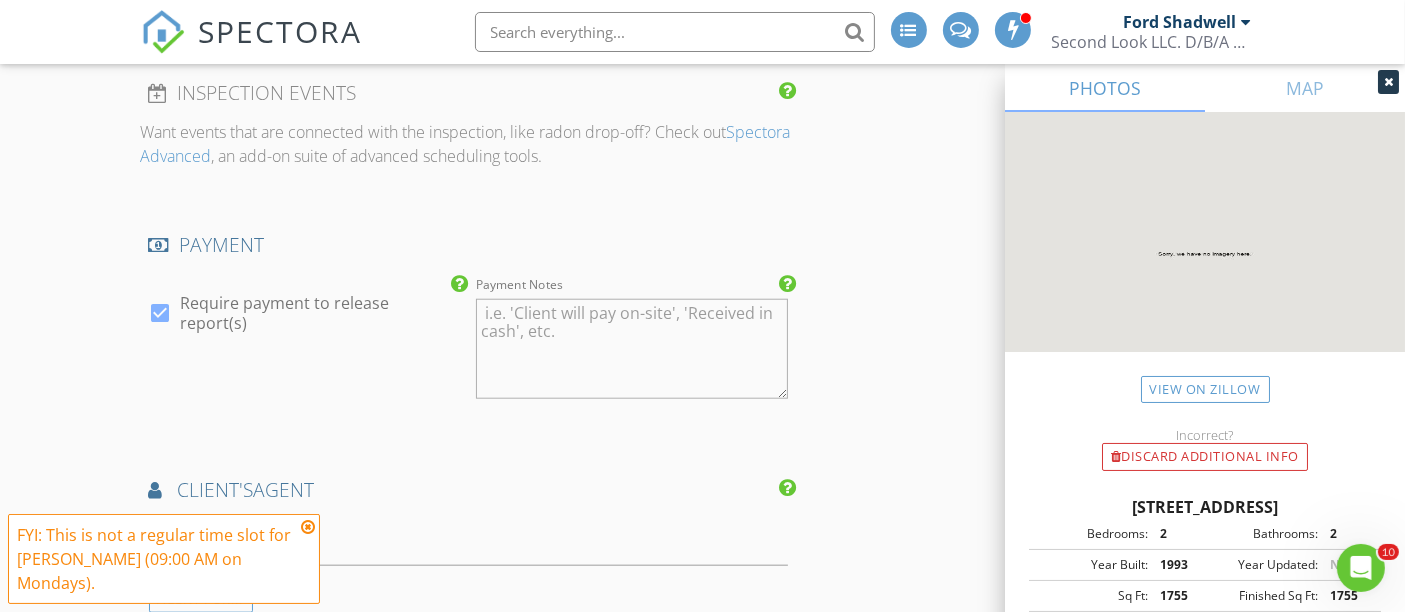 scroll, scrollTop: 1984, scrollLeft: 0, axis: vertical 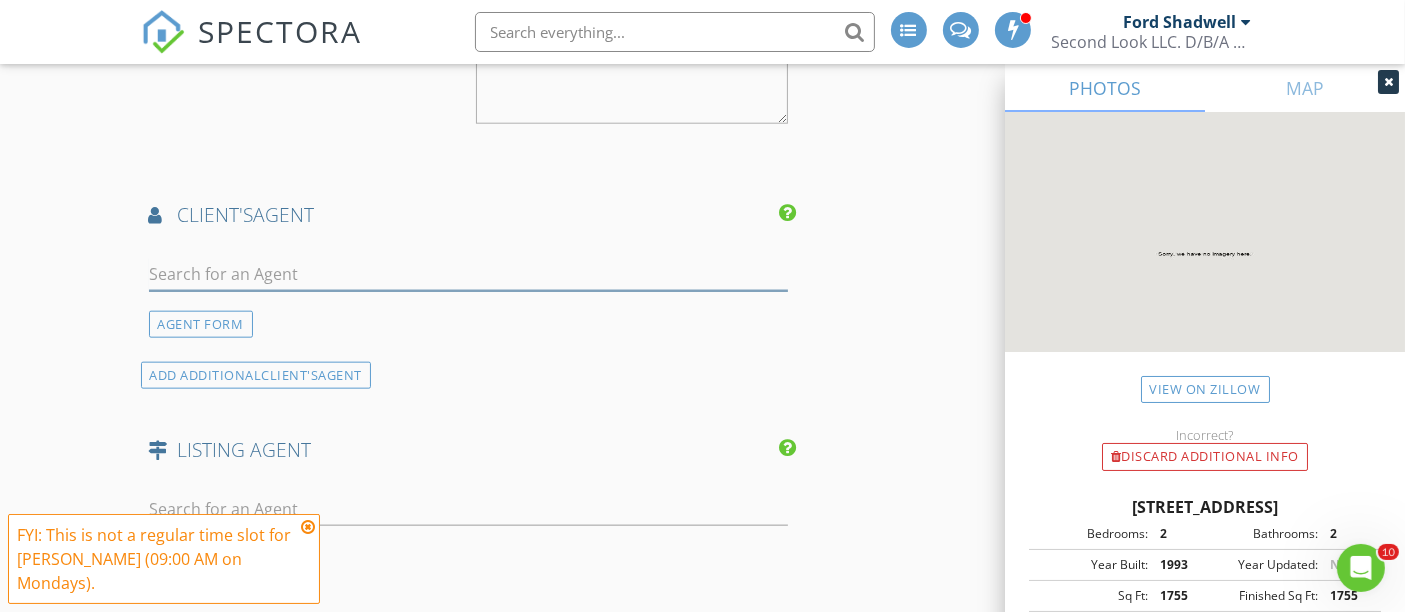 click at bounding box center (469, 274) 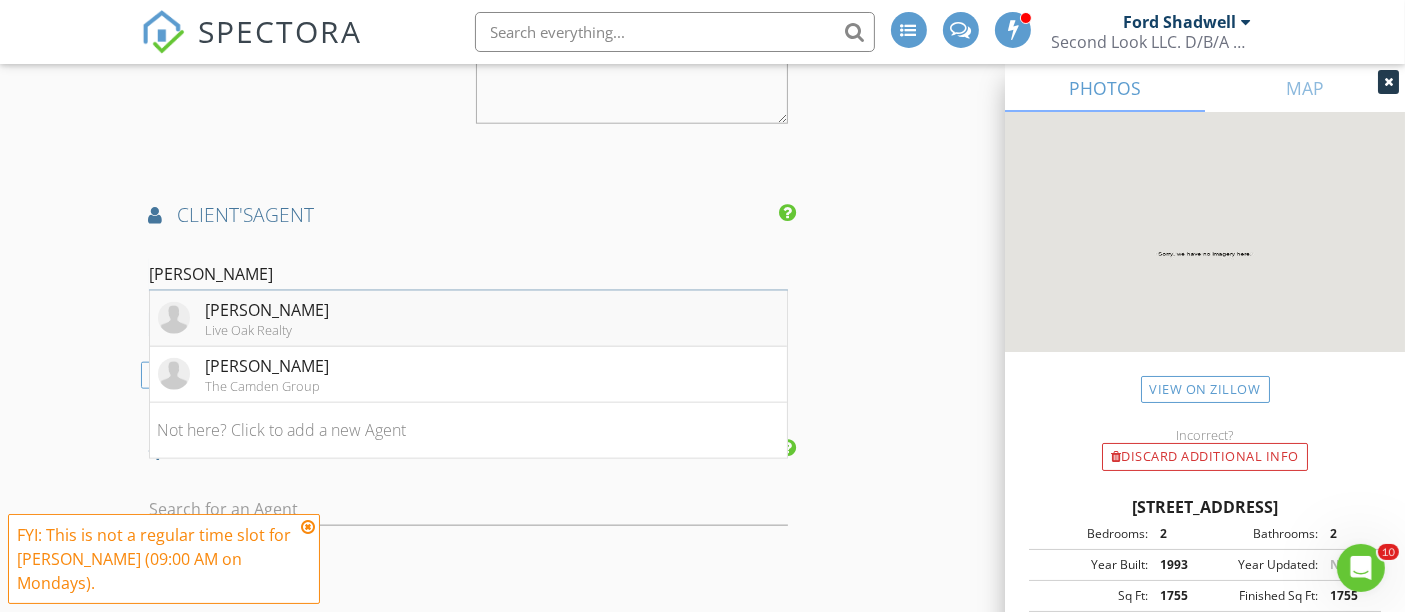 type on "Kim" 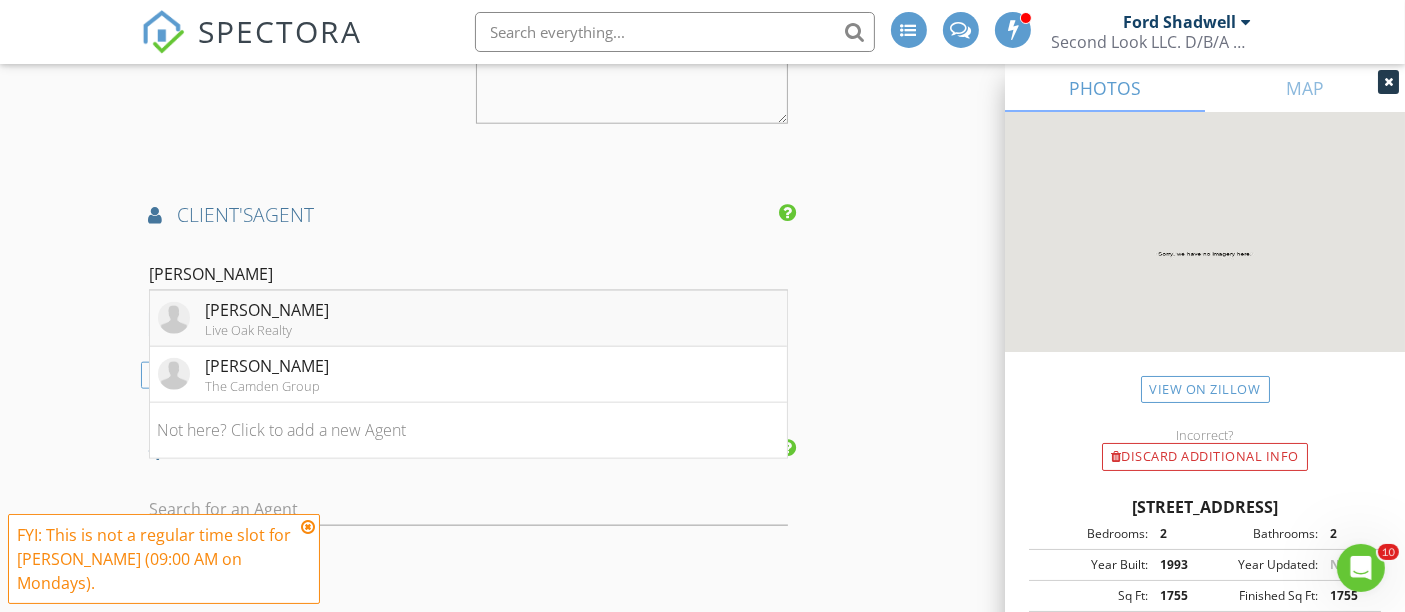 click on "Kim Binnicker" at bounding box center (268, 310) 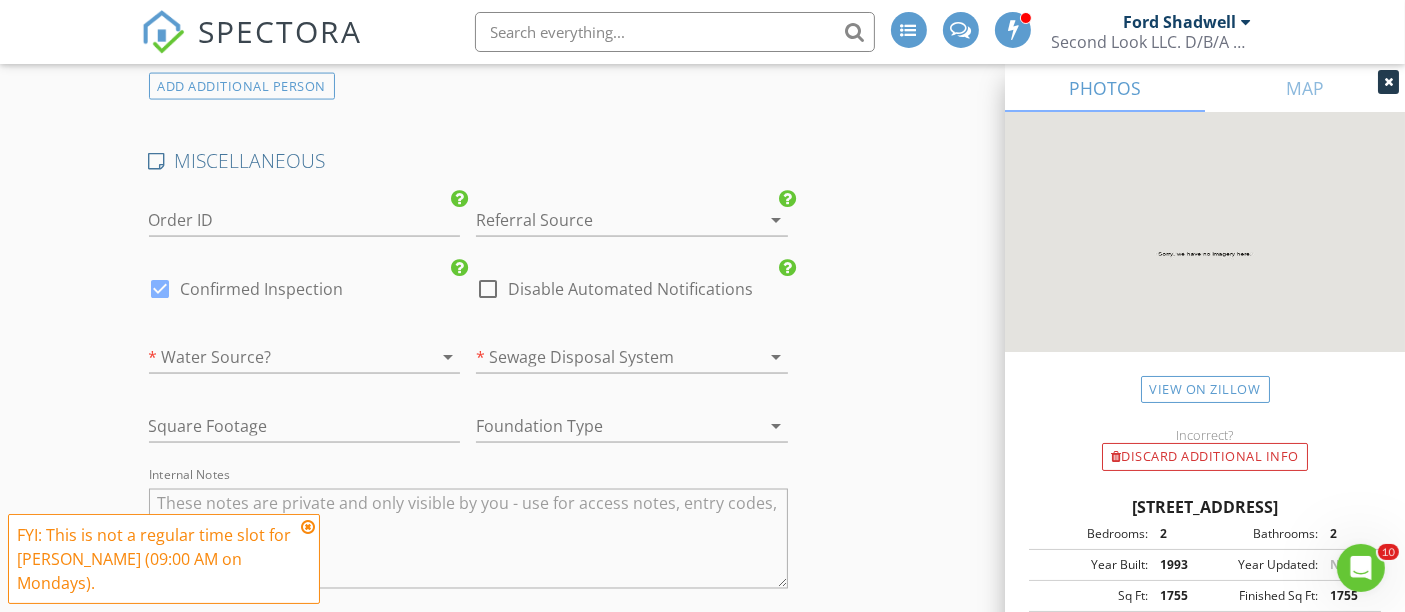scroll, scrollTop: 3259, scrollLeft: 0, axis: vertical 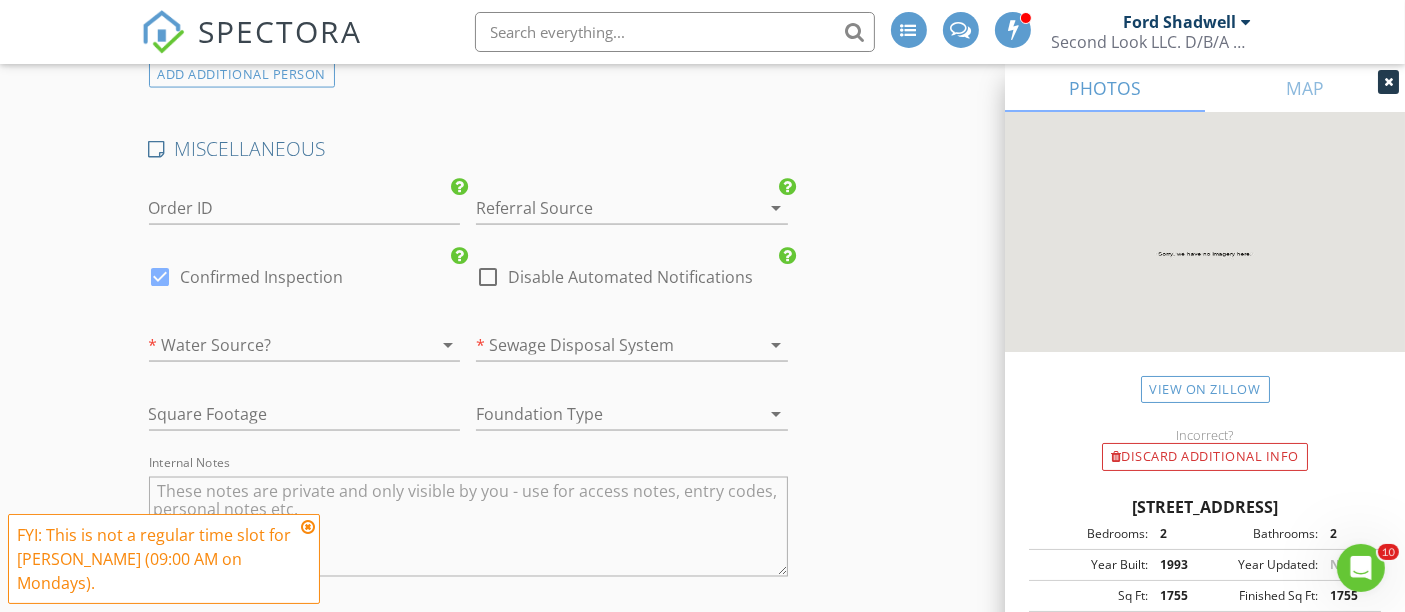 click at bounding box center [277, 345] 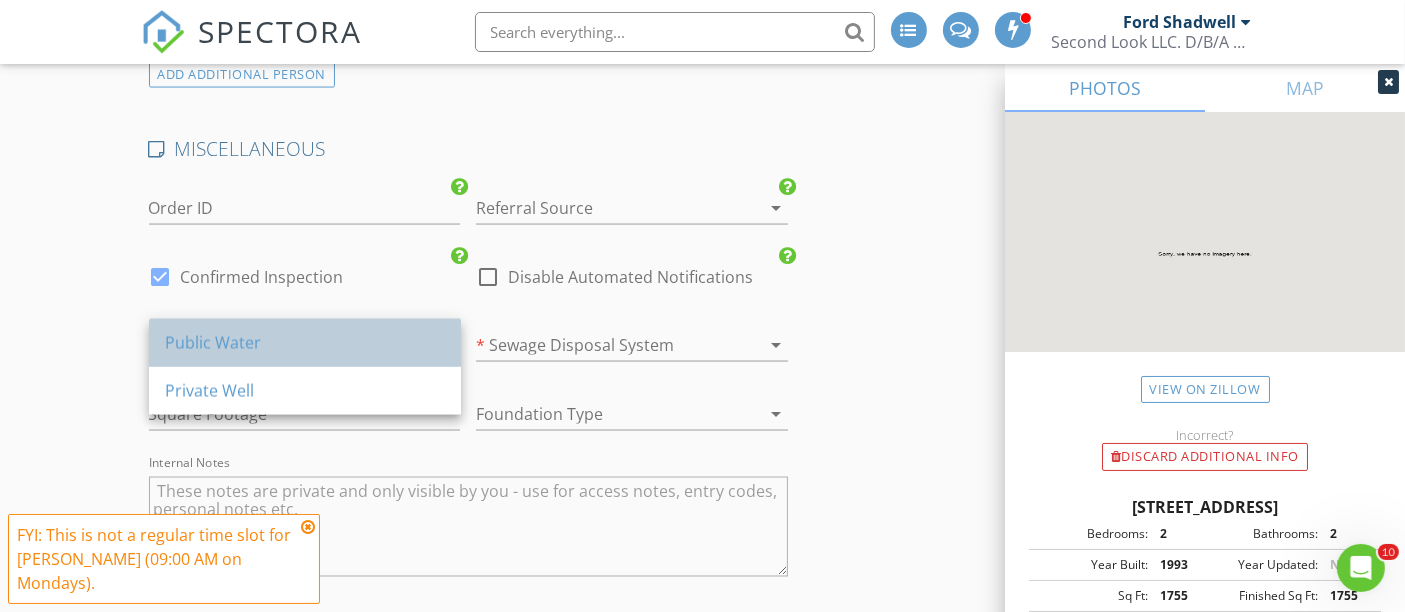 click on "Public Water" at bounding box center [305, 343] 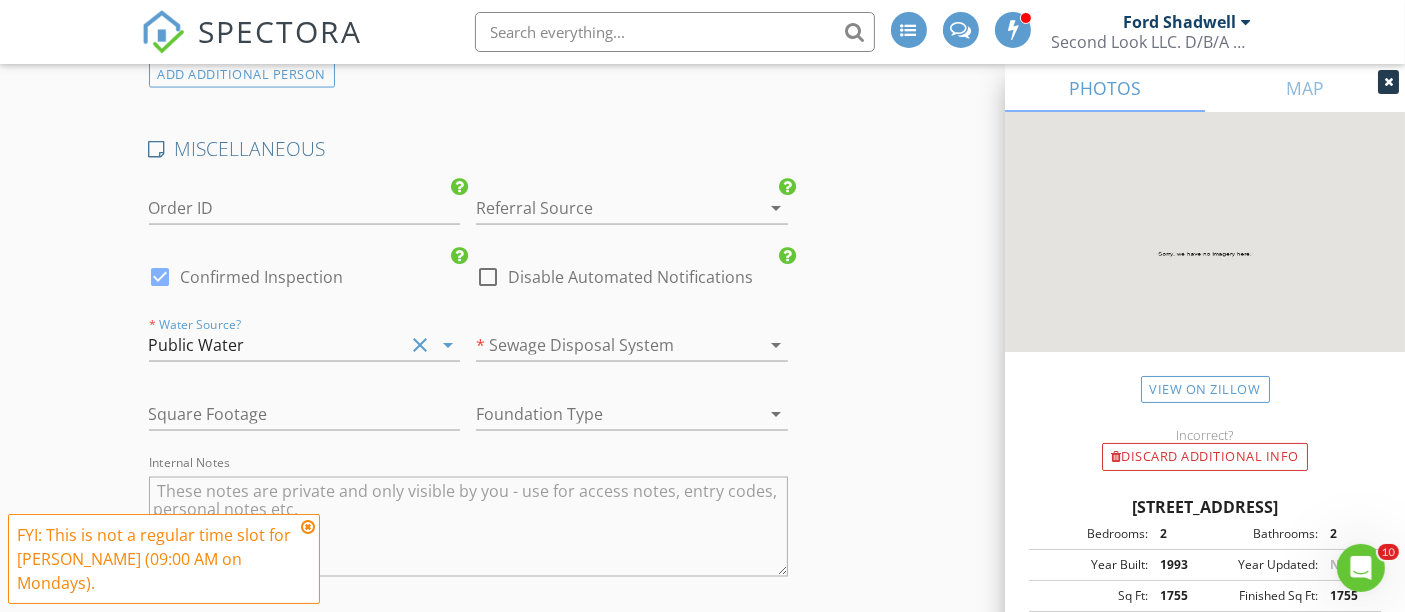 click at bounding box center [604, 345] 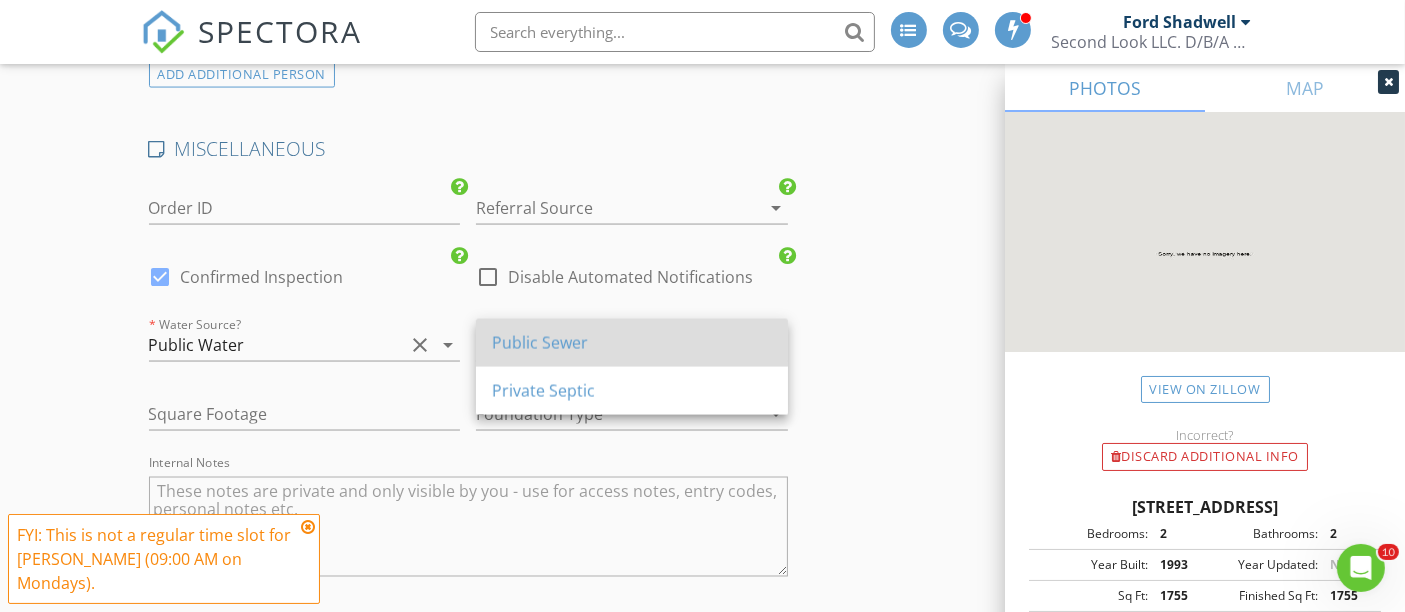 click on "Public Sewer" at bounding box center [632, 343] 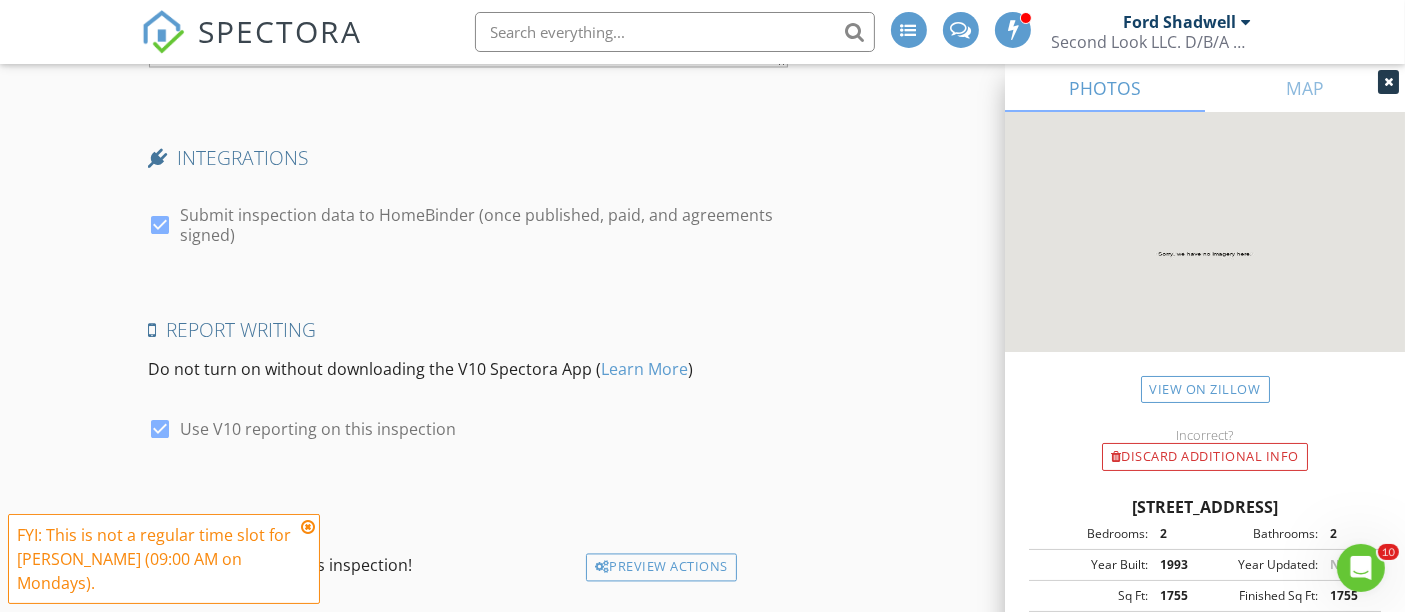 scroll, scrollTop: 3751, scrollLeft: 0, axis: vertical 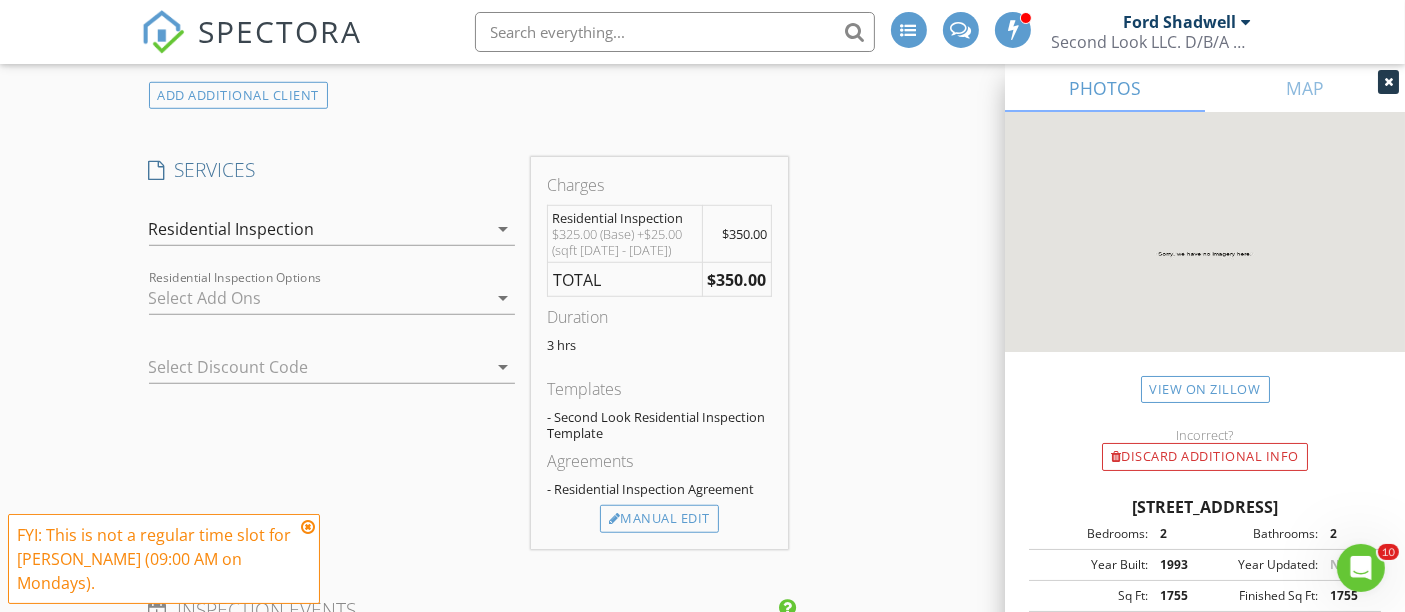 click at bounding box center [318, 298] 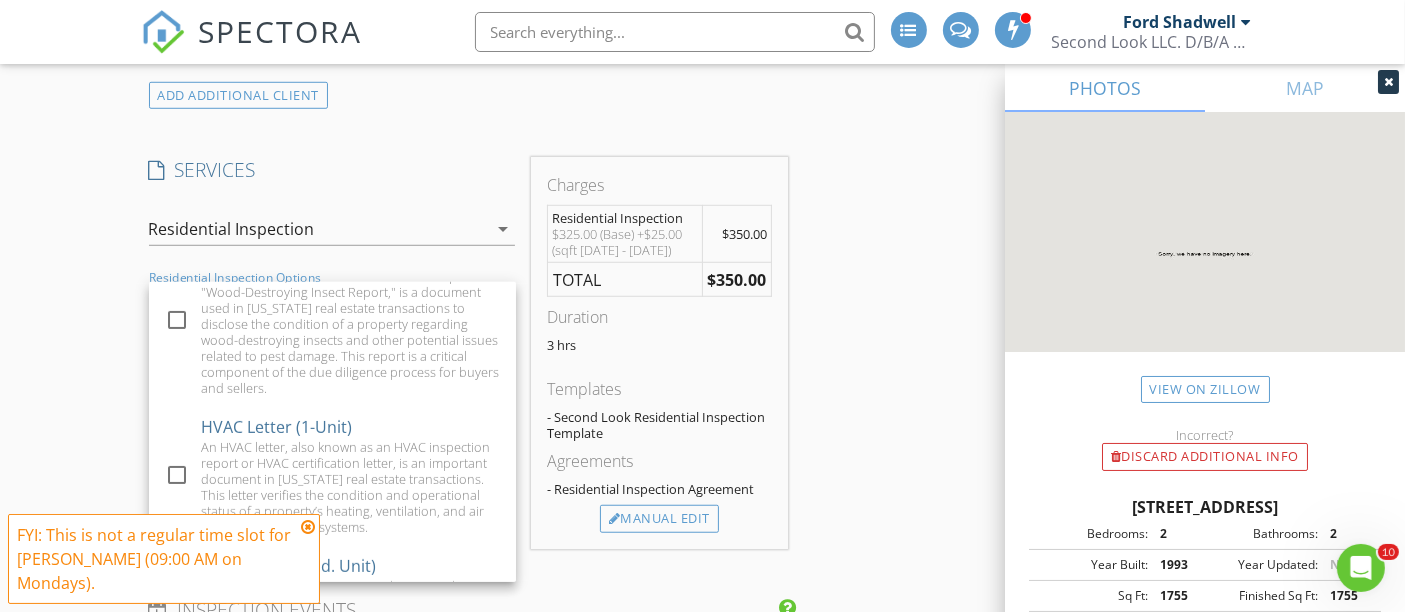 scroll, scrollTop: 742, scrollLeft: 0, axis: vertical 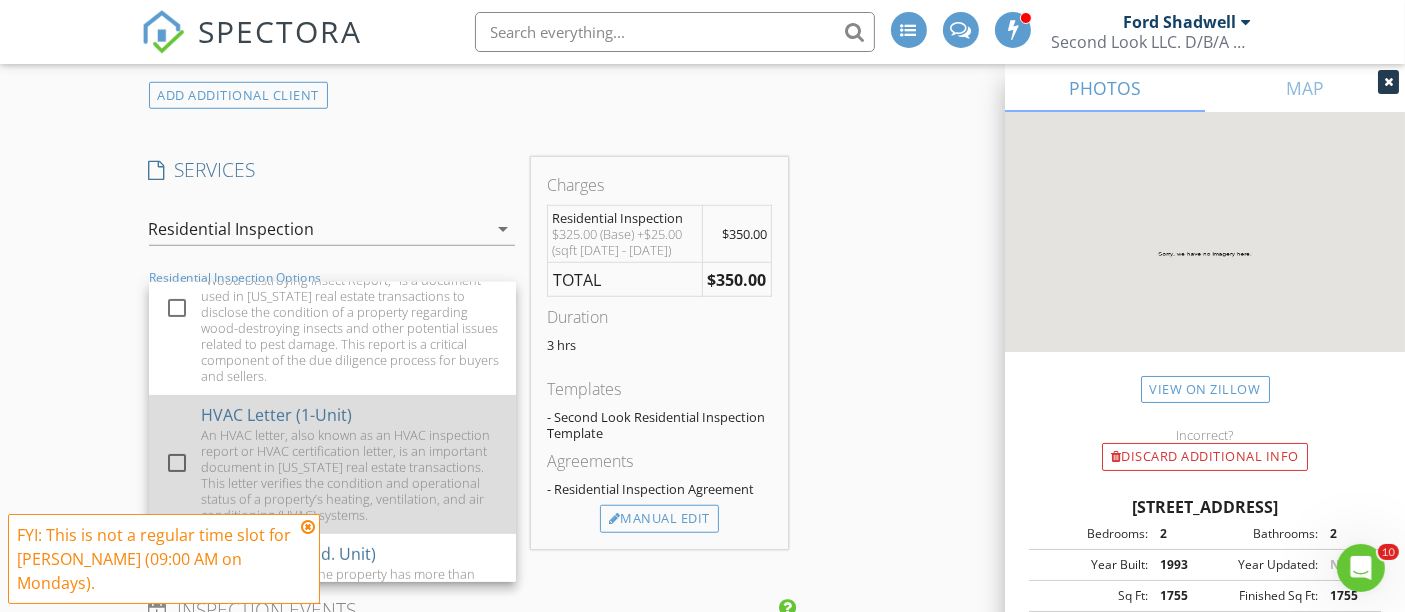 click on "HVAC Letter (1-Unit)" at bounding box center (275, 415) 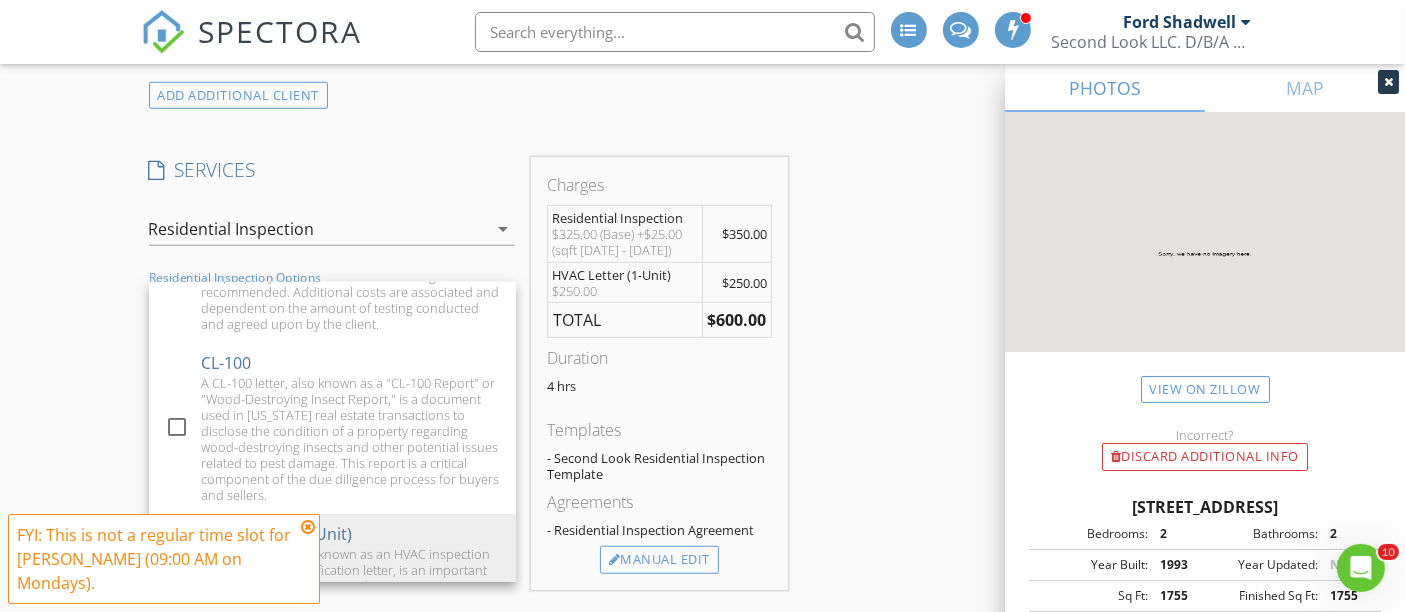 scroll, scrollTop: 611, scrollLeft: 0, axis: vertical 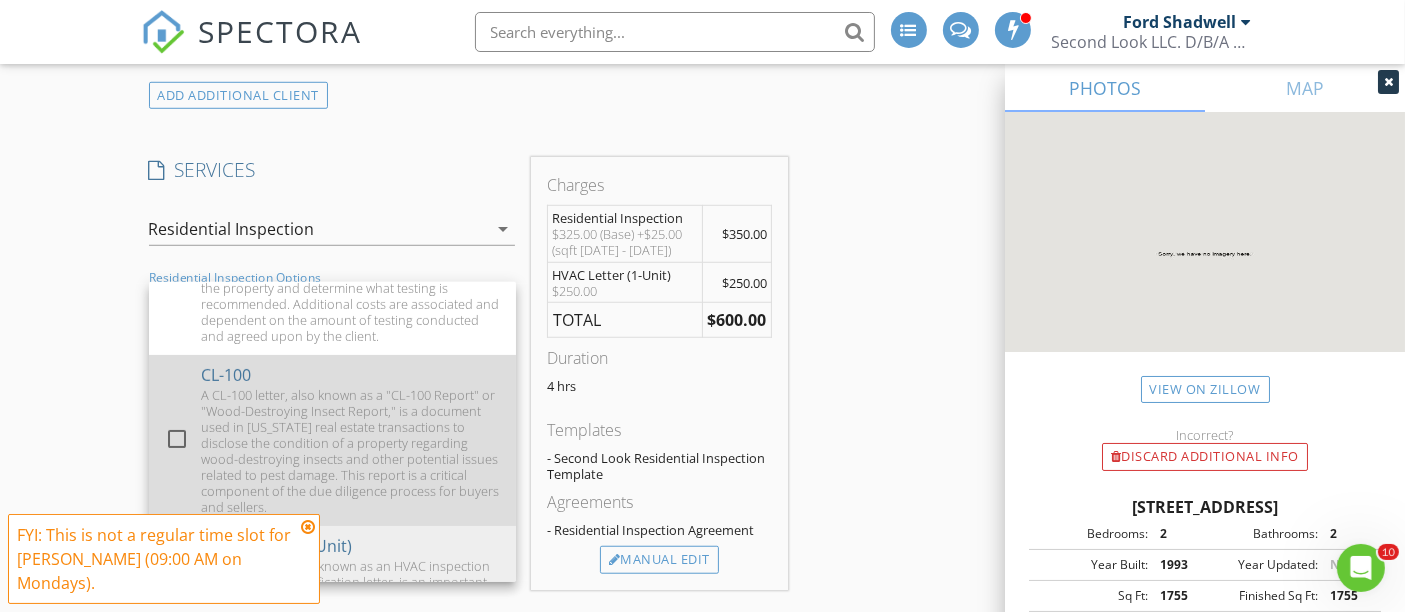 click at bounding box center [177, 439] 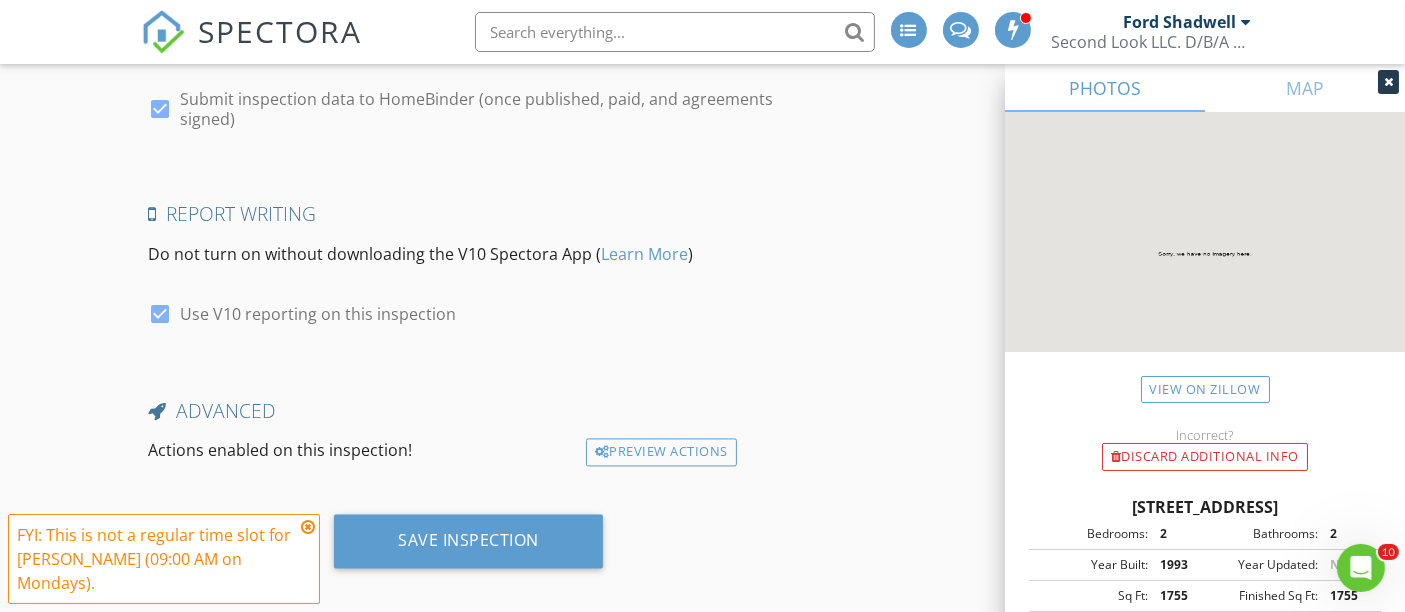 scroll, scrollTop: 3971, scrollLeft: 0, axis: vertical 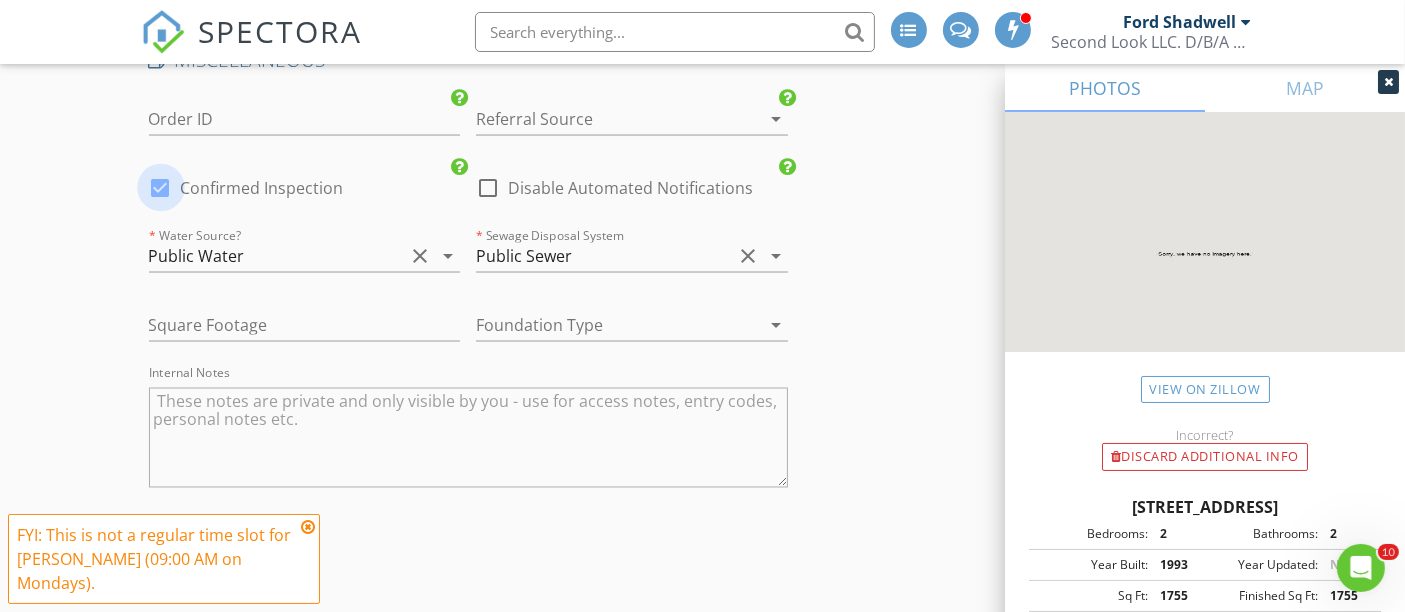 click at bounding box center (161, 188) 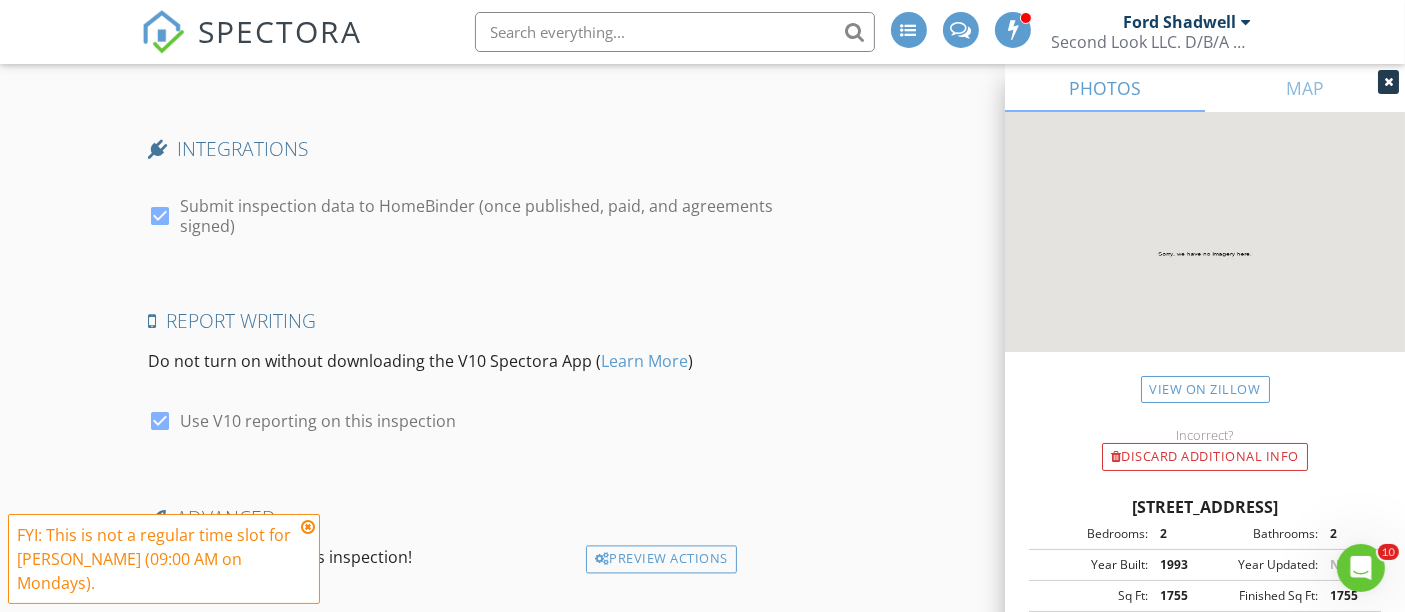 scroll, scrollTop: 3971, scrollLeft: 0, axis: vertical 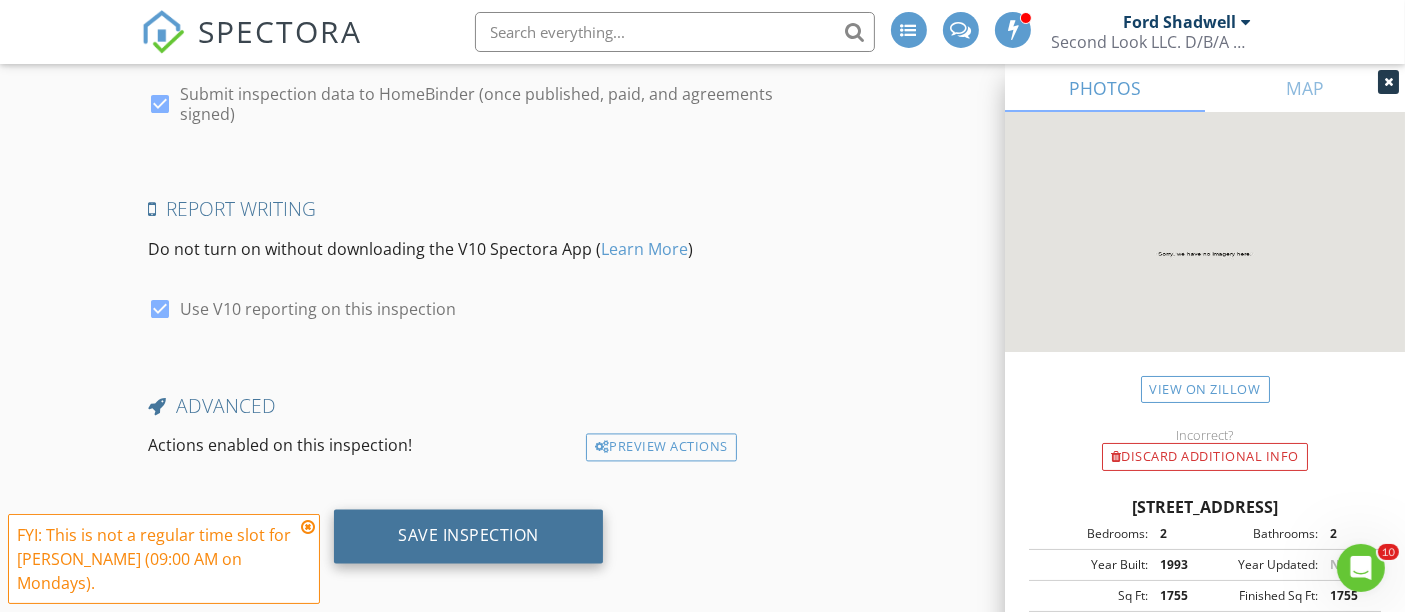 click on "Save Inspection" at bounding box center [468, 535] 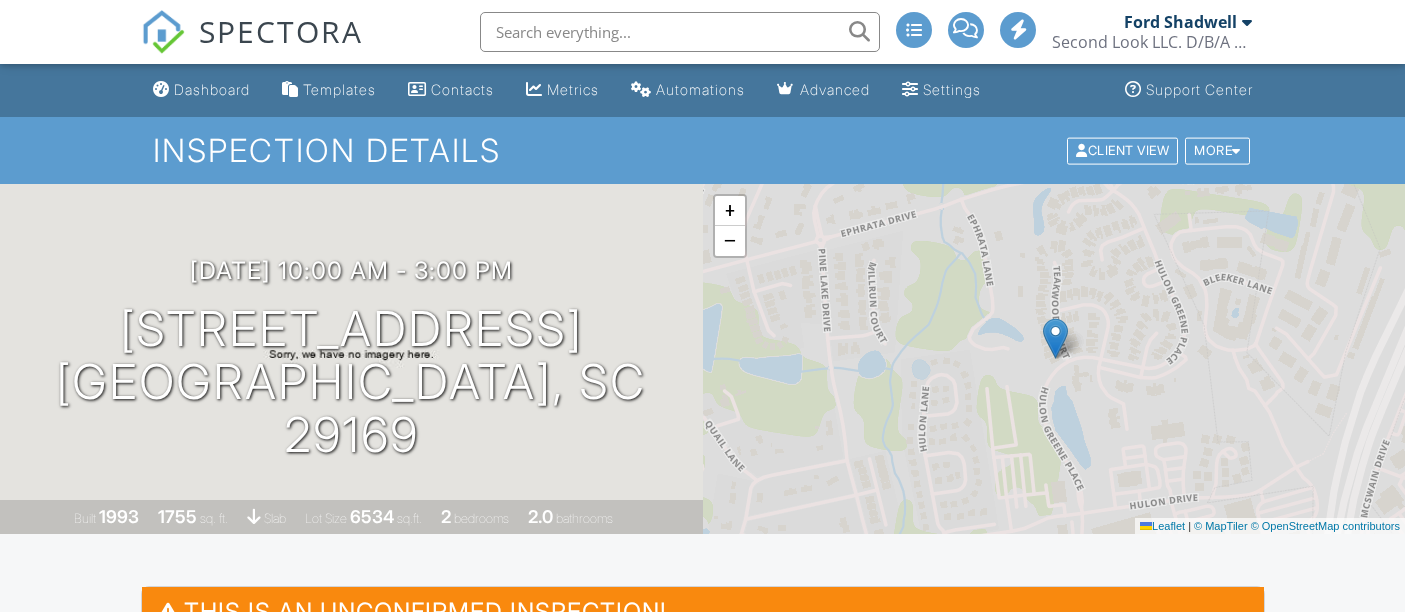scroll, scrollTop: 0, scrollLeft: 0, axis: both 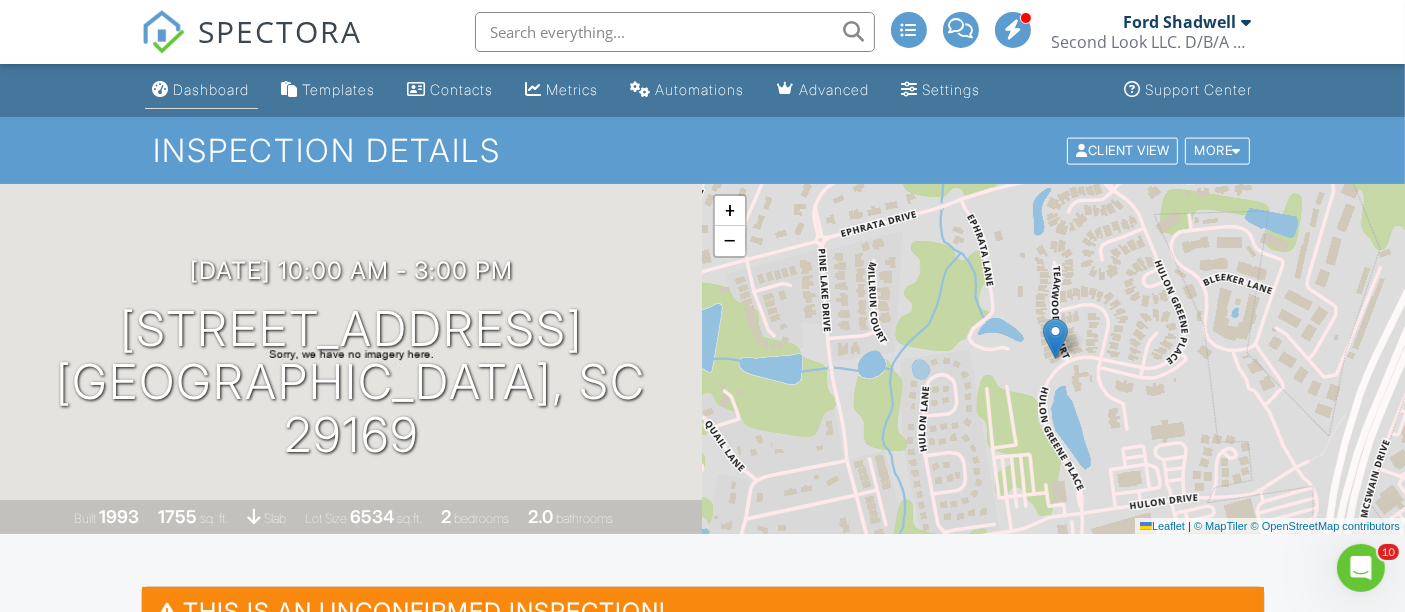 click on "Dashboard" at bounding box center [201, 90] 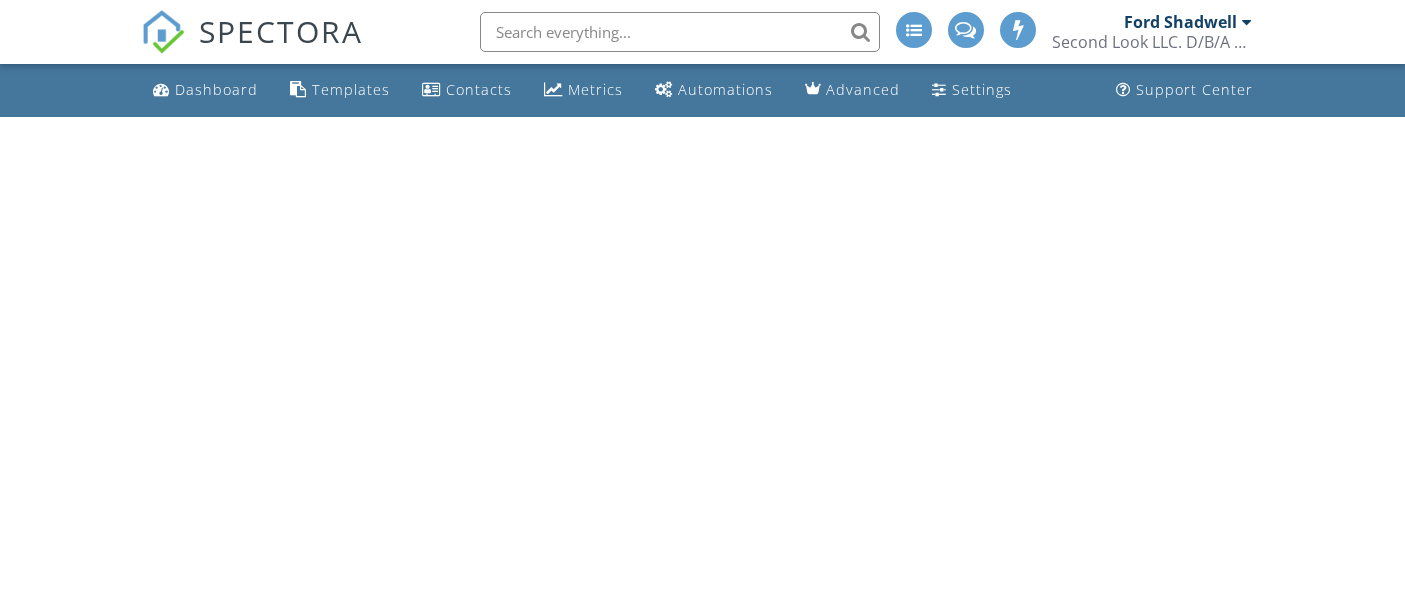scroll, scrollTop: 0, scrollLeft: 0, axis: both 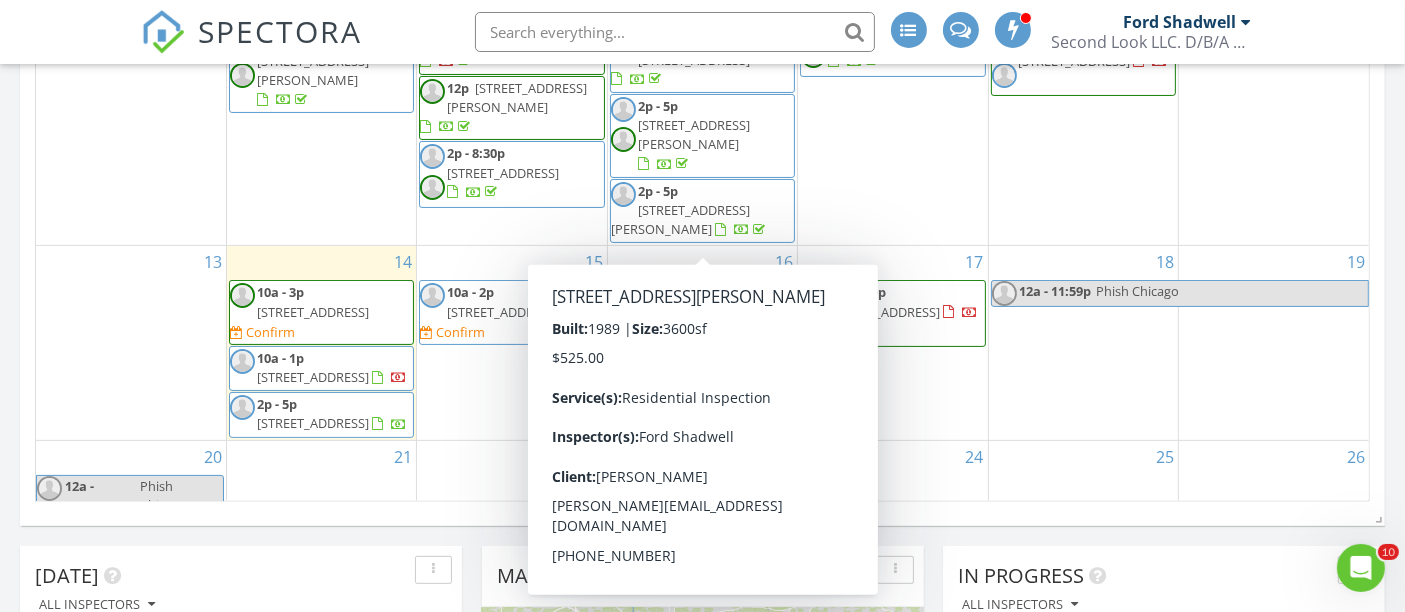 click on "3583 Old State Road, Saint Matthews 29135" at bounding box center (680, 321) 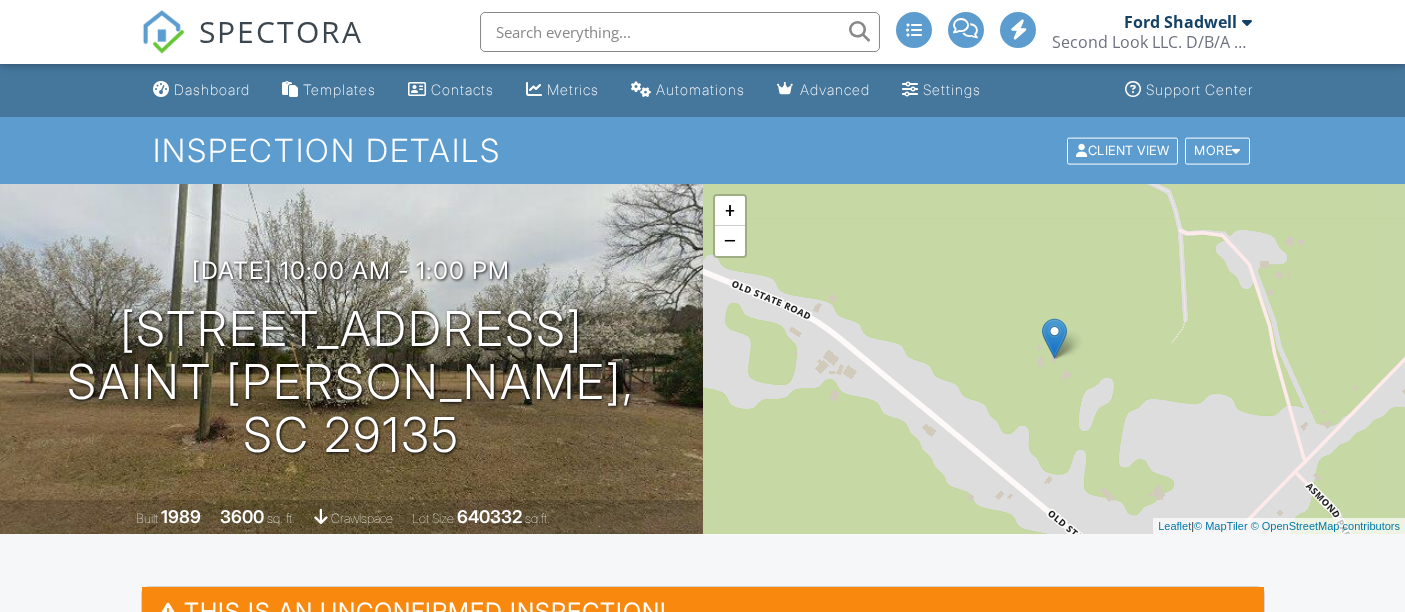 scroll, scrollTop: 0, scrollLeft: 0, axis: both 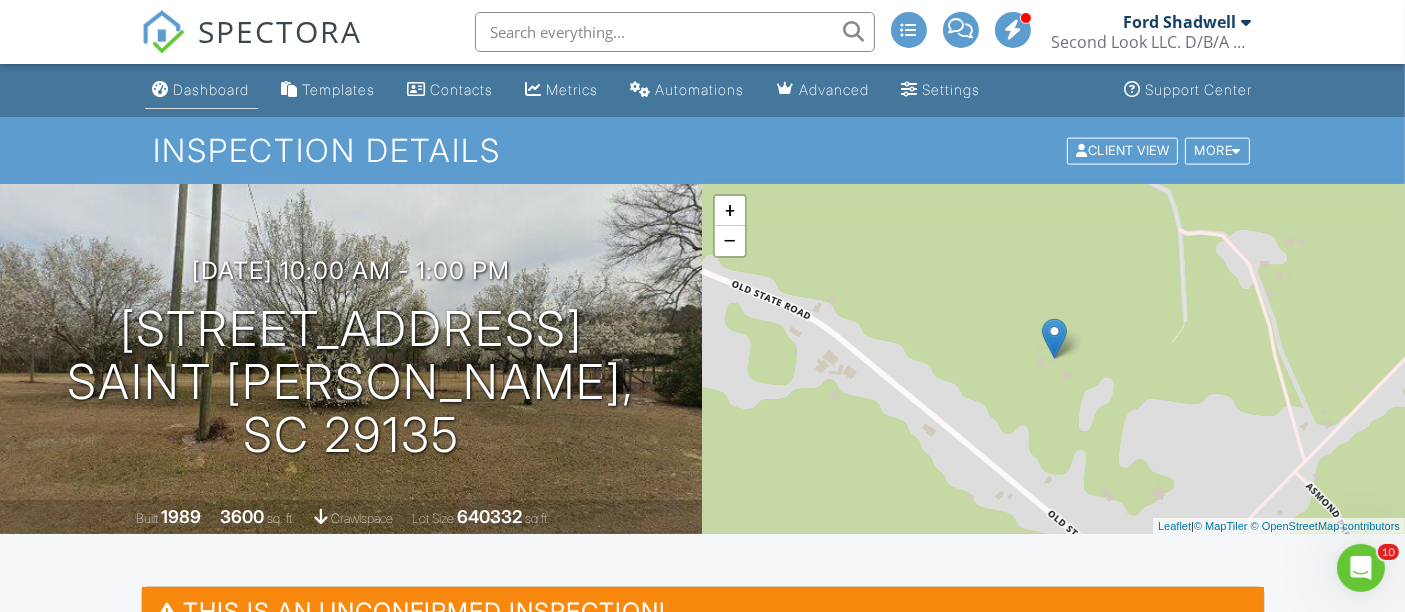 click on "Dashboard" at bounding box center (212, 89) 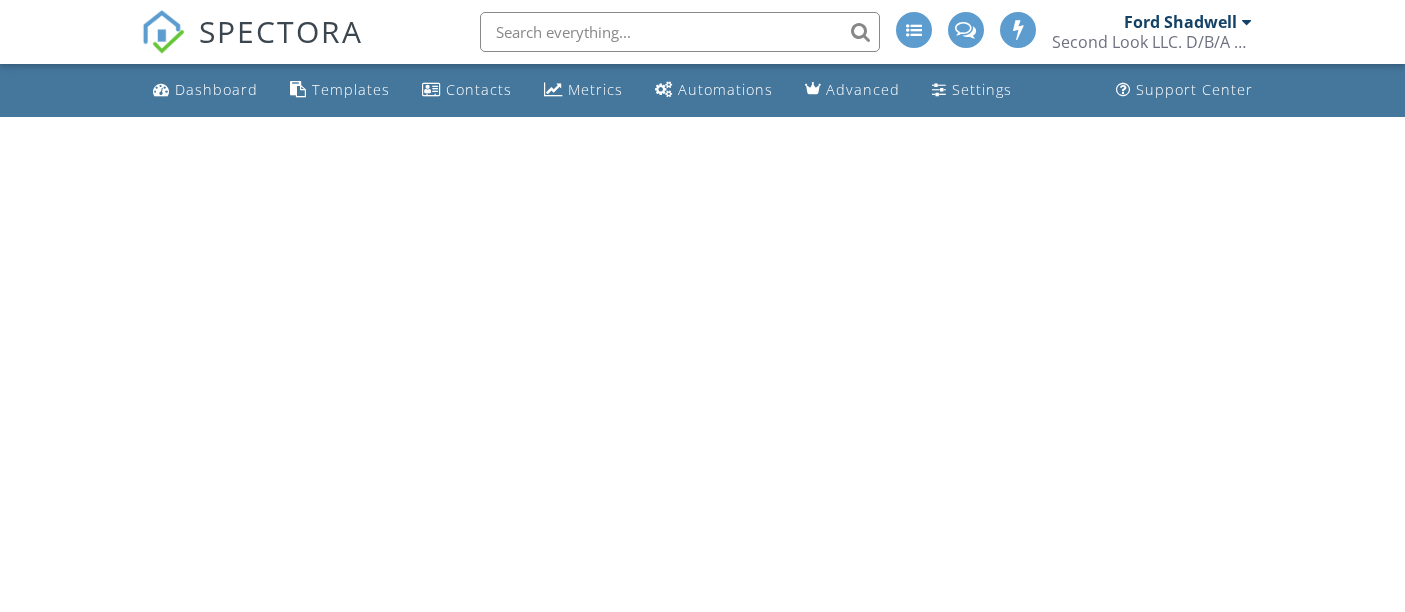 scroll, scrollTop: 0, scrollLeft: 0, axis: both 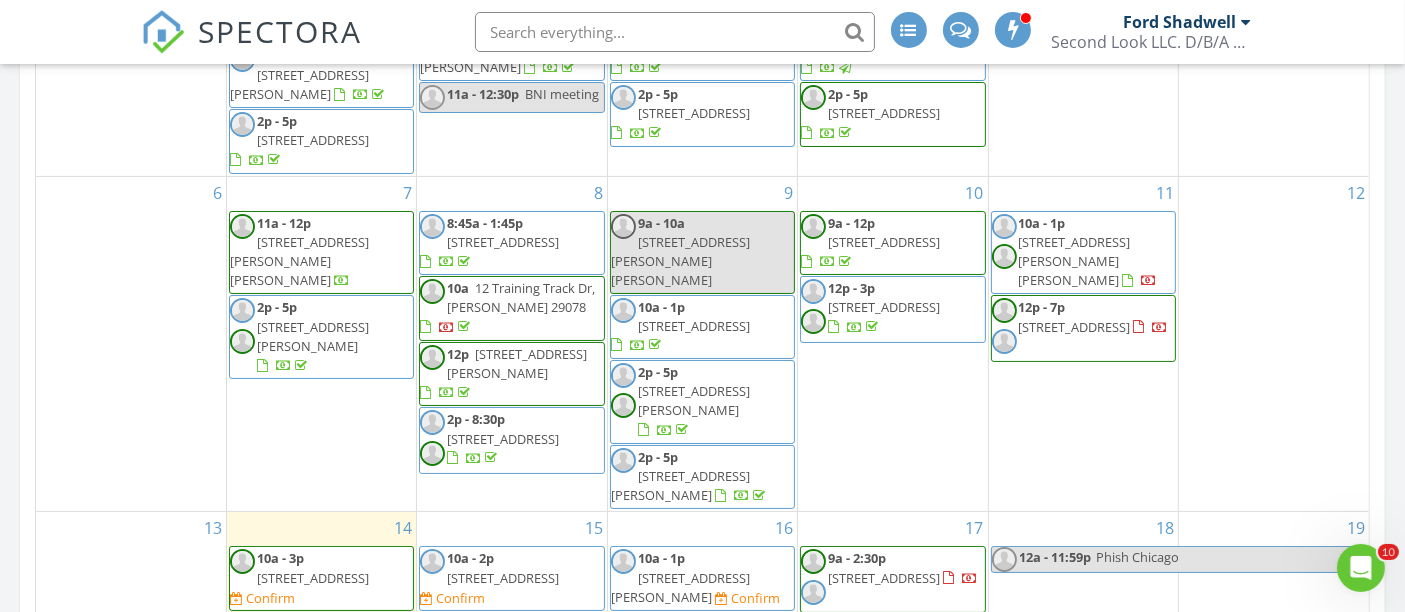 click on "12p - 7p
3455 McCrays Mill Rd, Sumter 29154" at bounding box center (1083, 328) 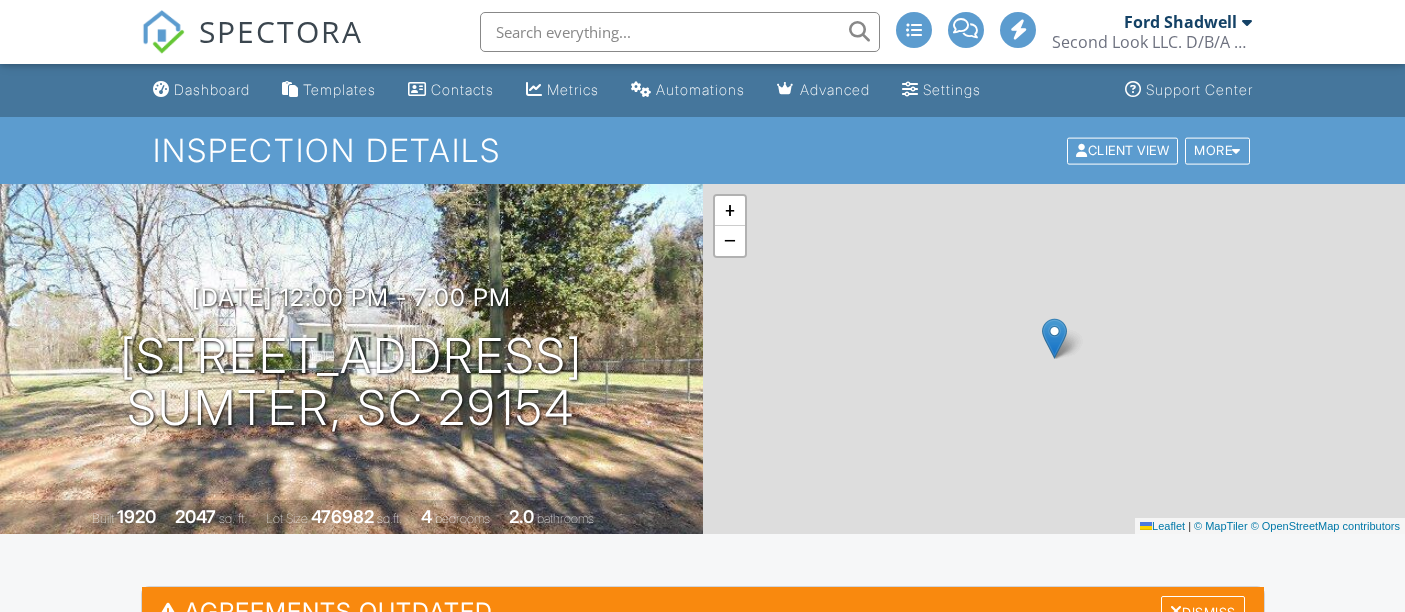 scroll, scrollTop: 0, scrollLeft: 0, axis: both 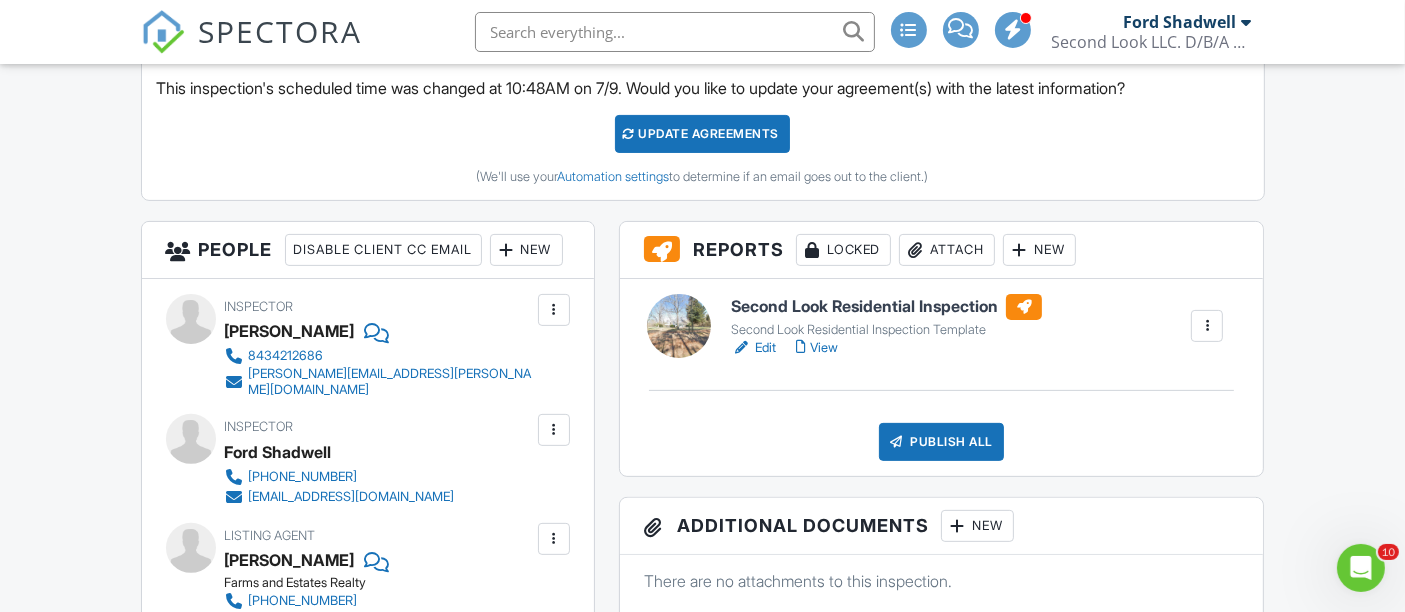 click on "View" at bounding box center (817, 348) 